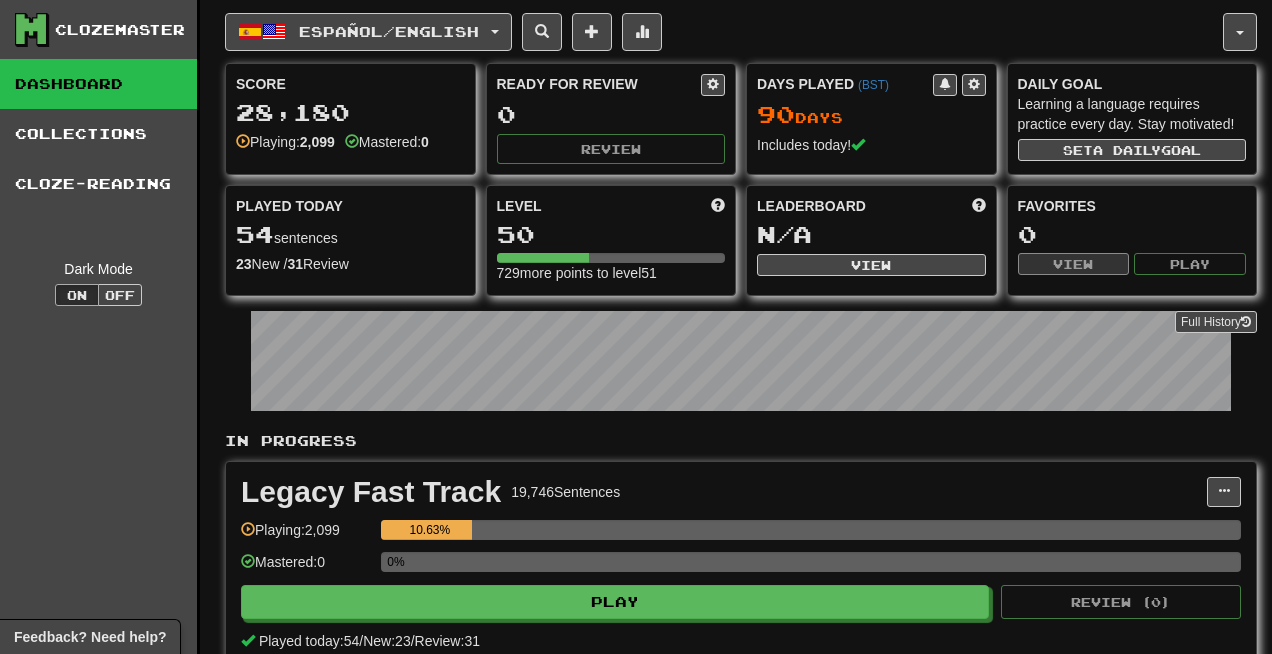scroll, scrollTop: 0, scrollLeft: 0, axis: both 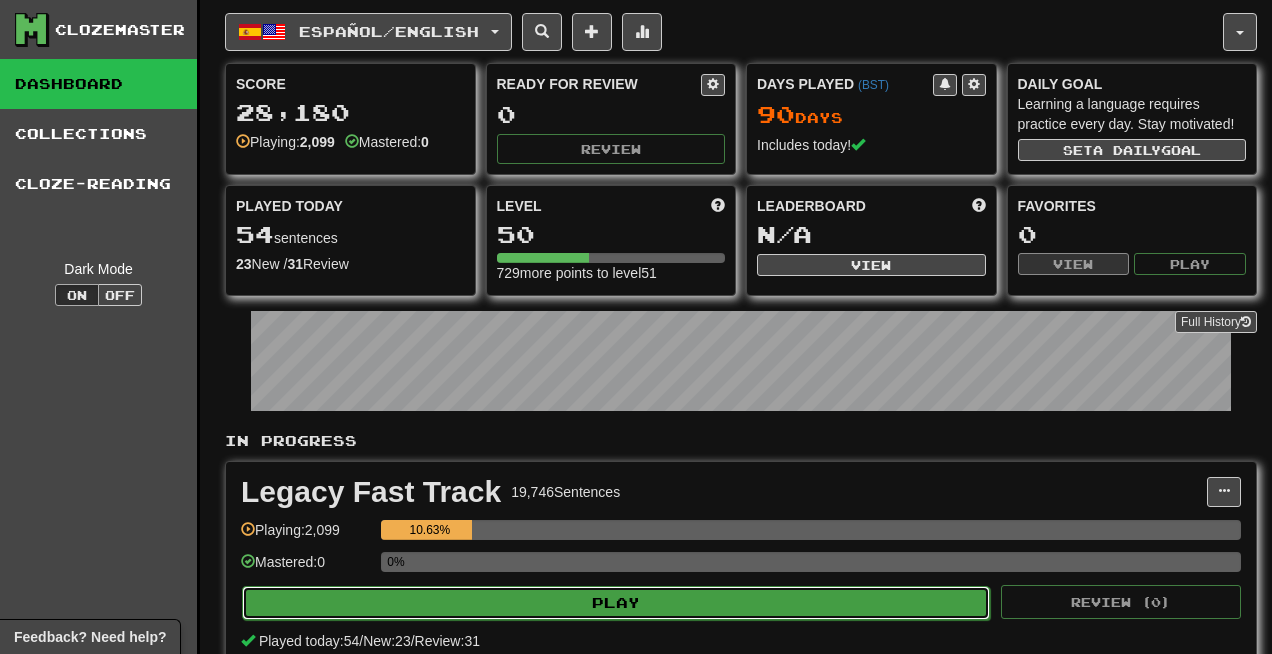 click on "Play" at bounding box center (616, 603) 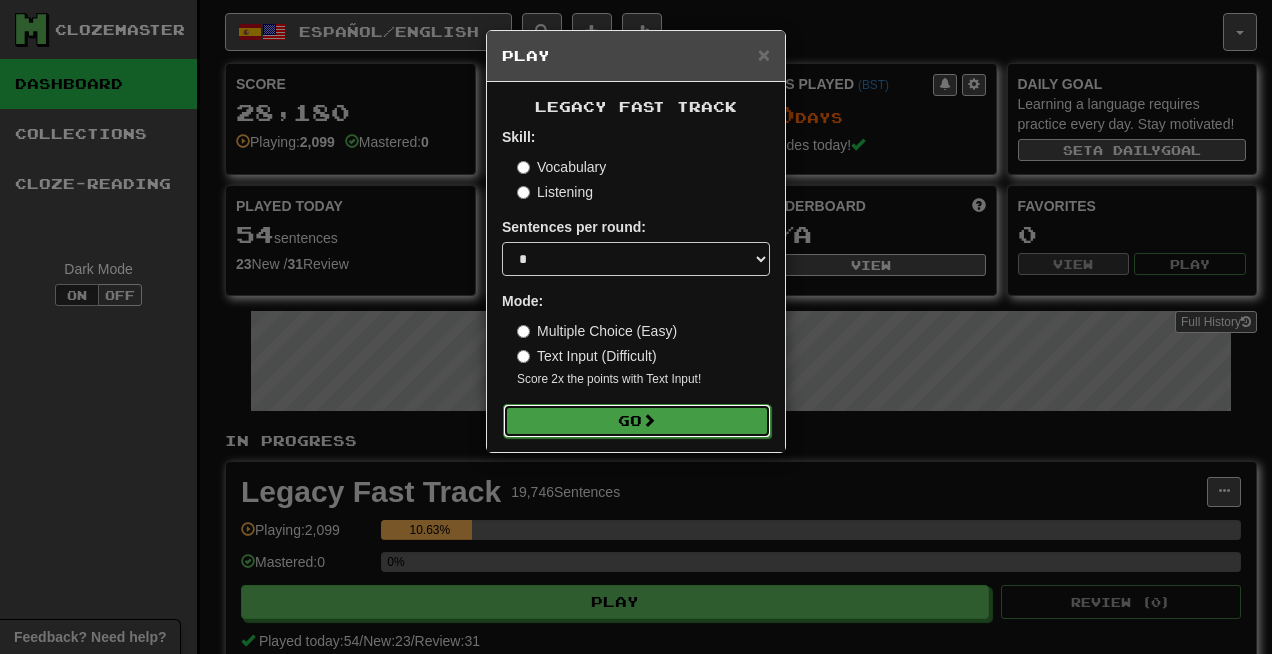 click on "Go" at bounding box center (637, 421) 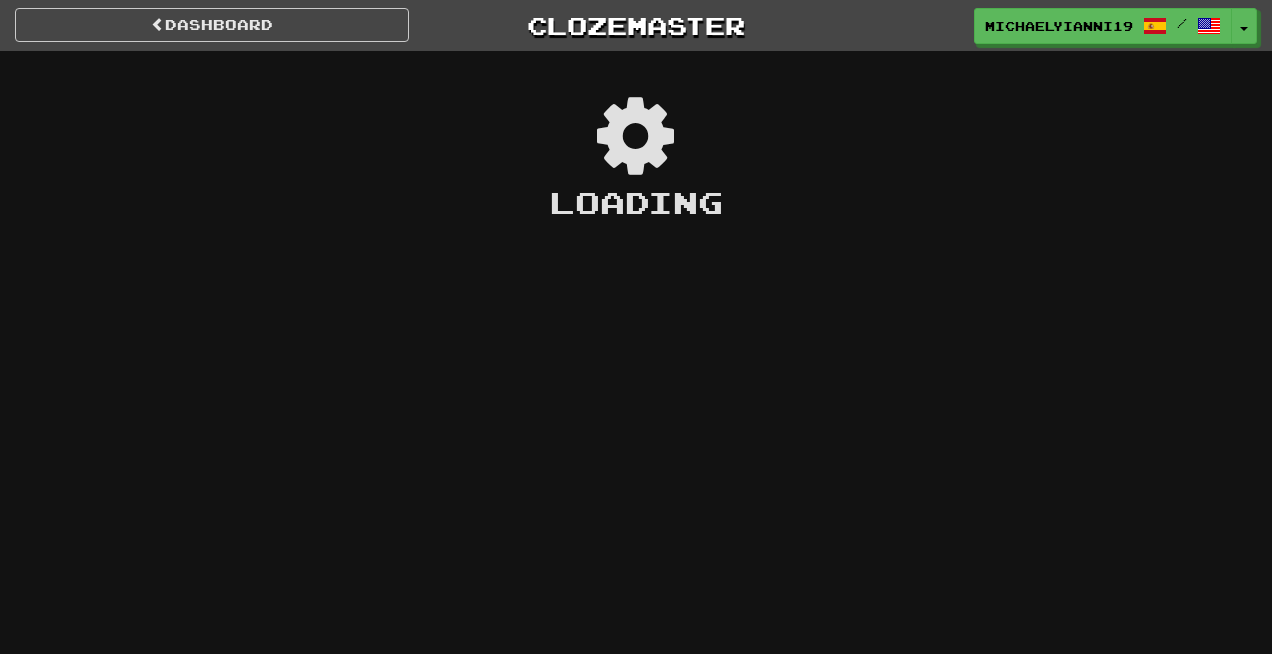 scroll, scrollTop: 0, scrollLeft: 0, axis: both 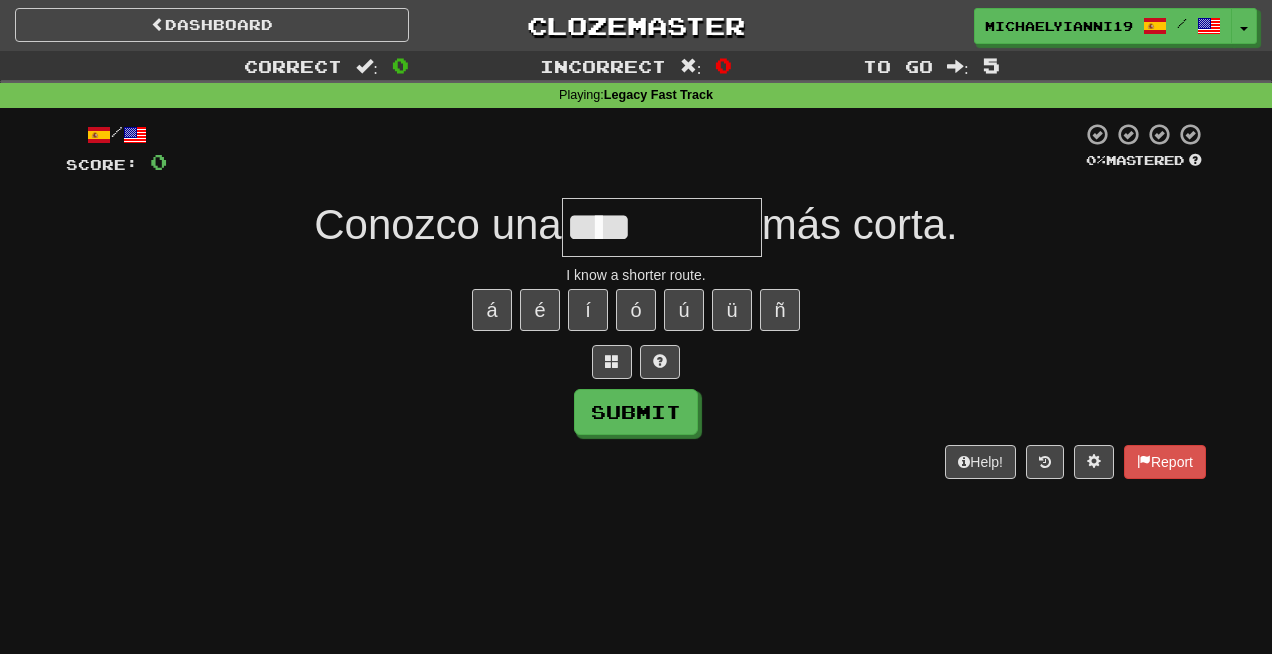 type on "****" 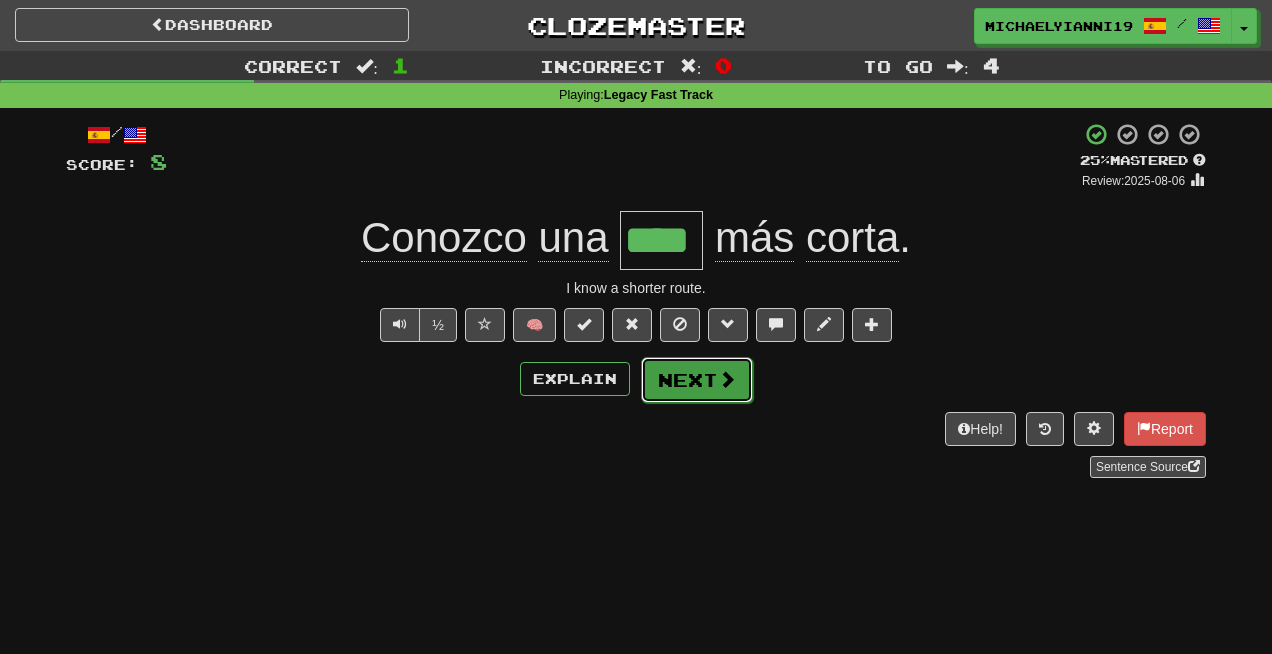 click on "Next" at bounding box center (697, 380) 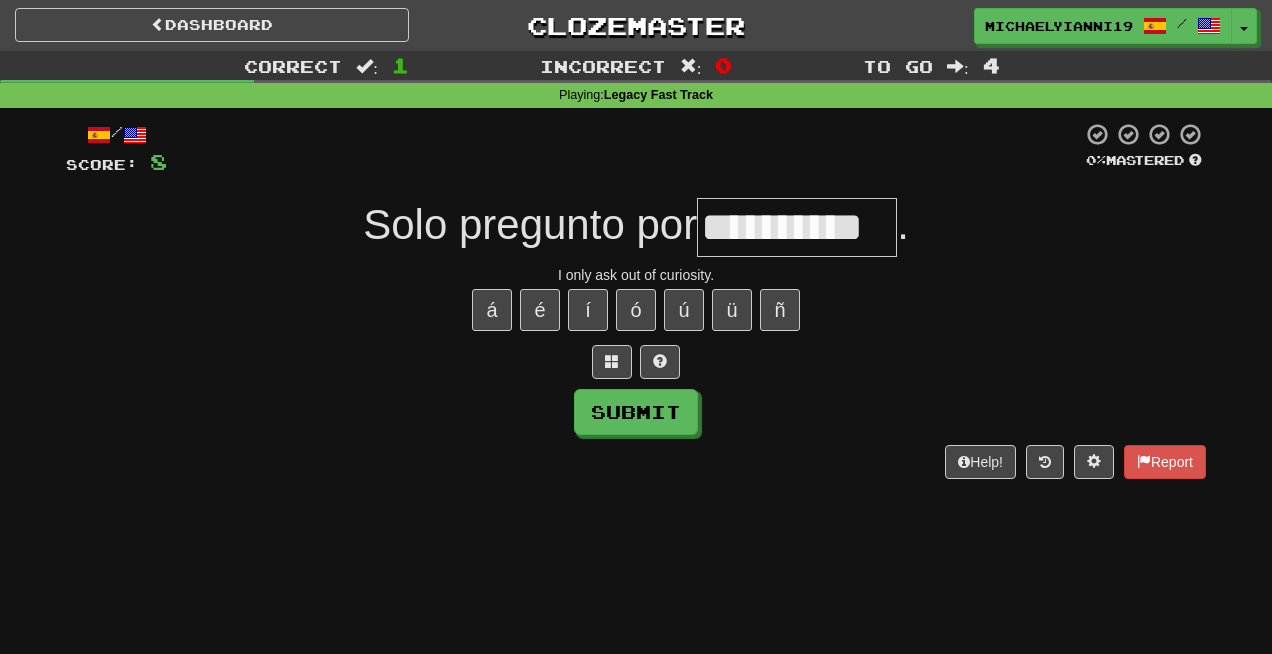 scroll, scrollTop: 0, scrollLeft: 4, axis: horizontal 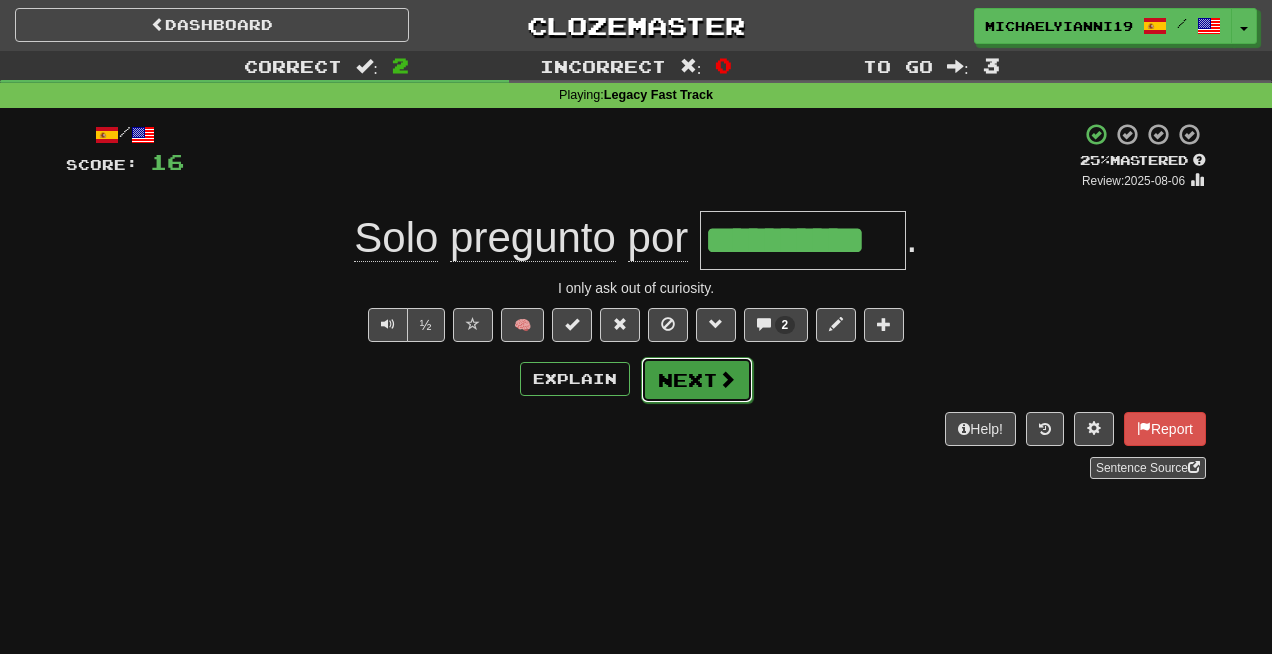click on "Next" at bounding box center [697, 380] 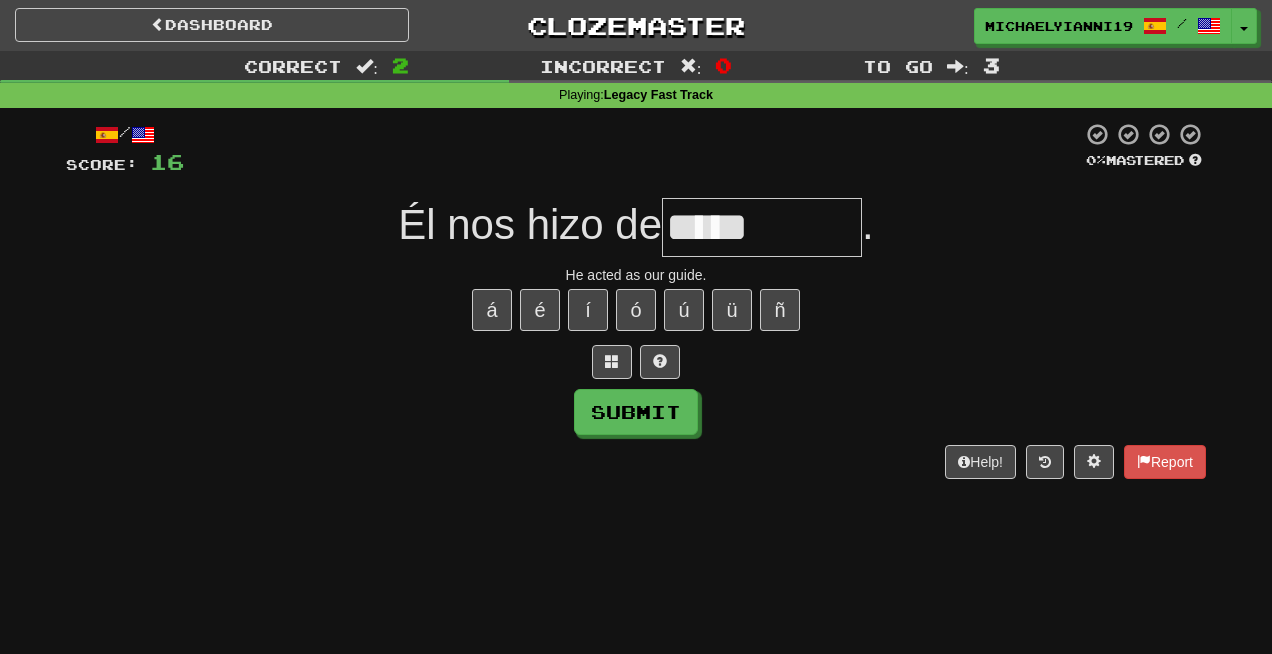 type on "****" 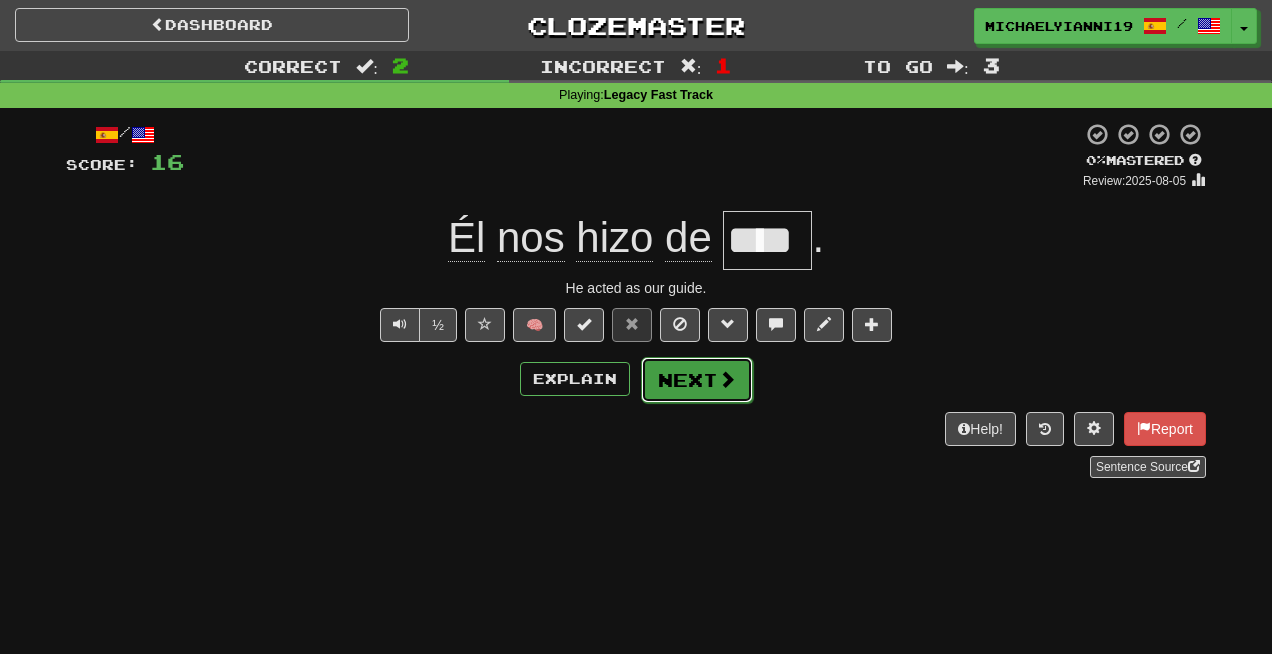 click on "Next" at bounding box center (697, 380) 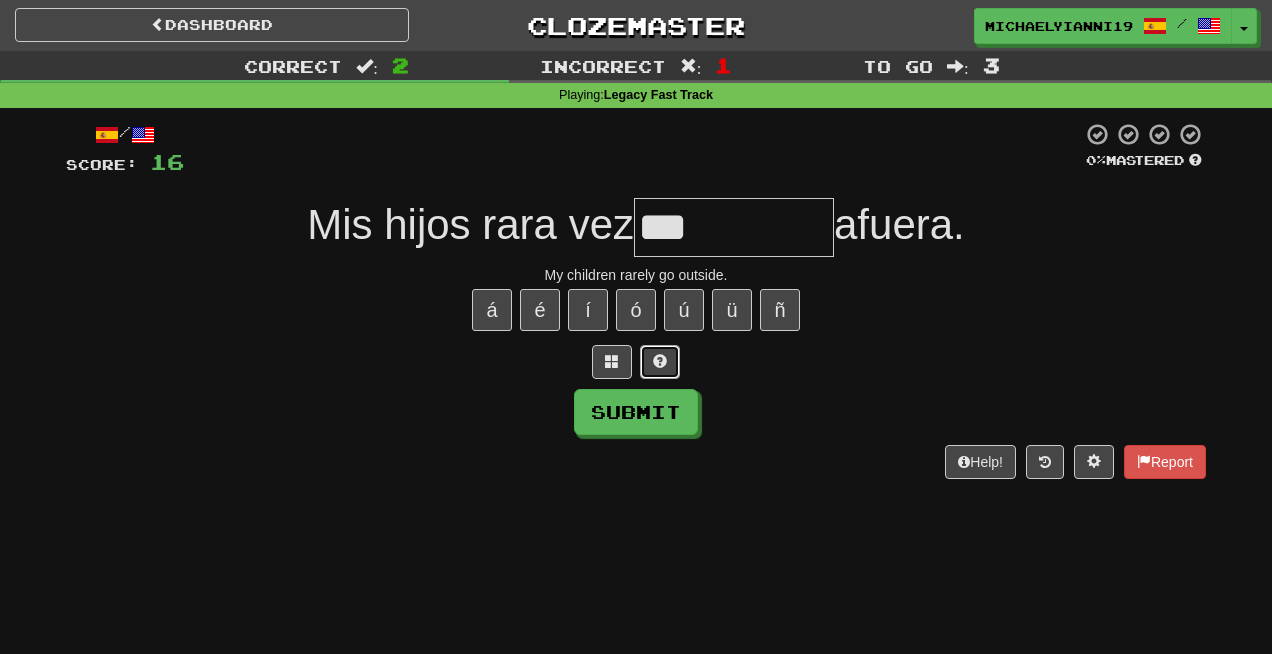 click at bounding box center [660, 361] 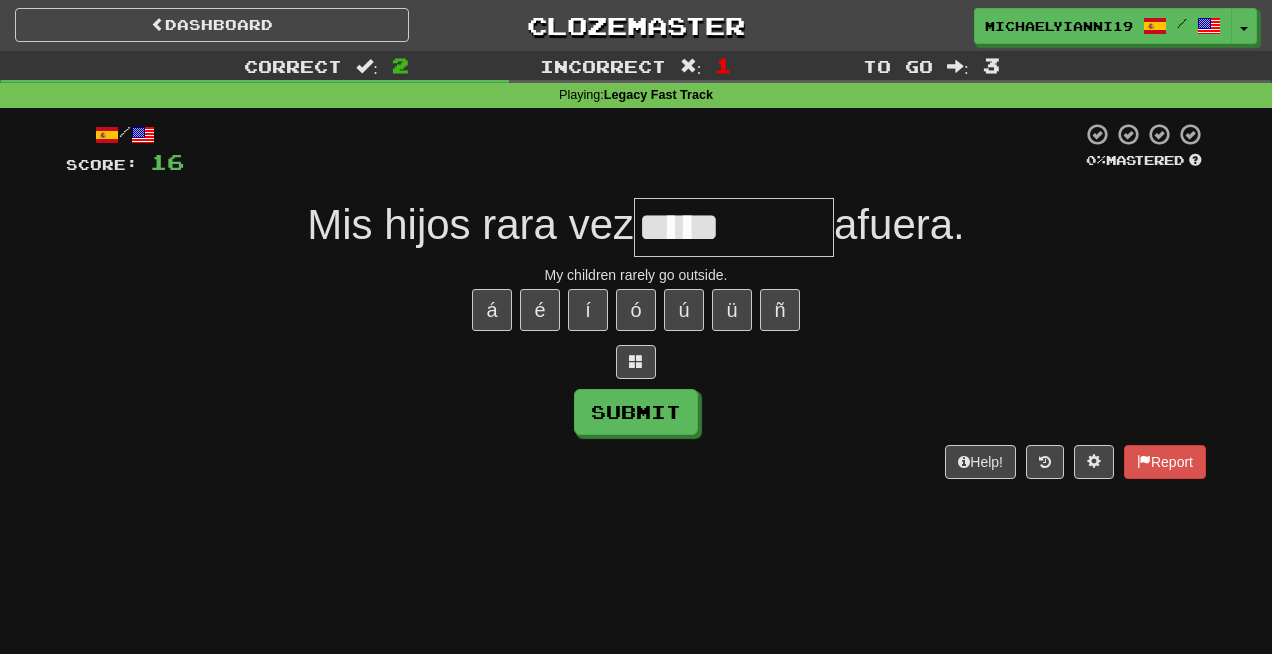 type on "*****" 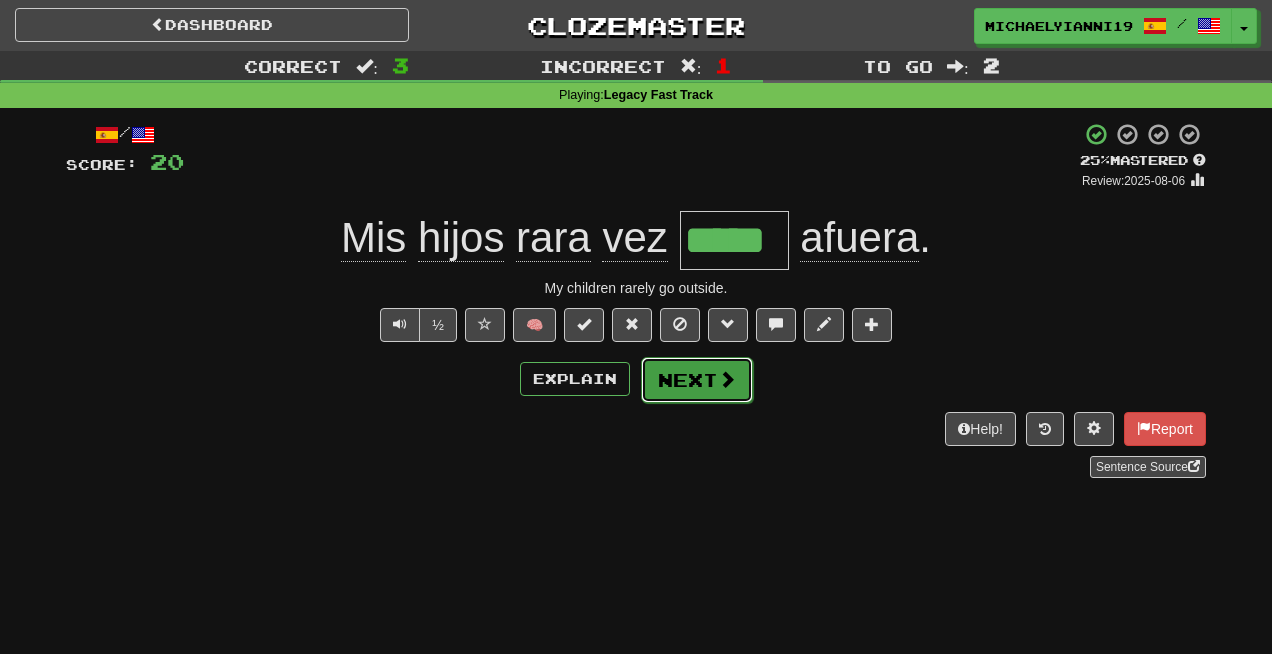 click on "Next" at bounding box center [697, 380] 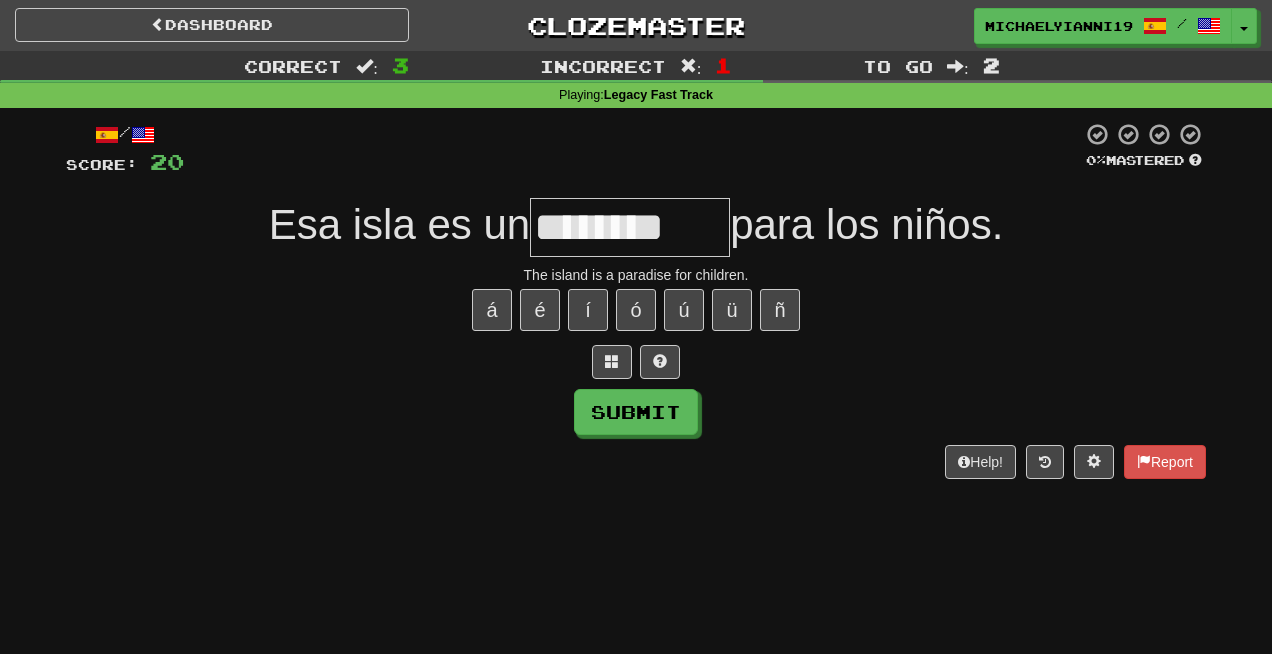 type on "*******" 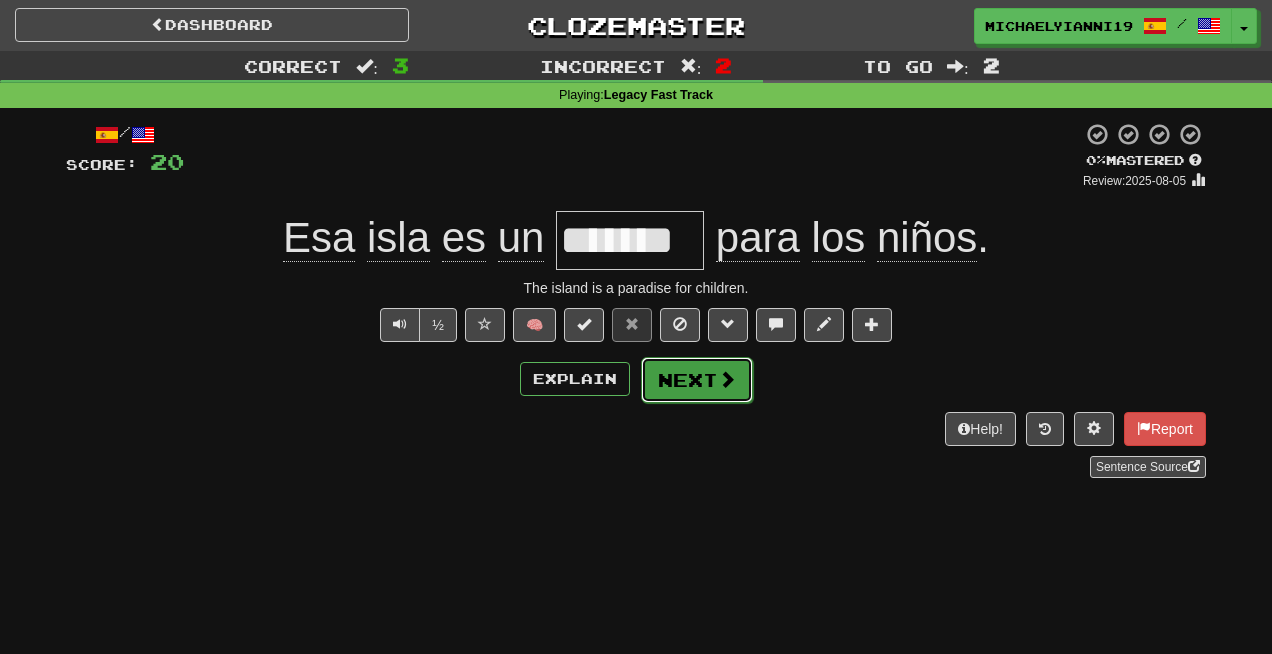 click on "Next" at bounding box center [697, 380] 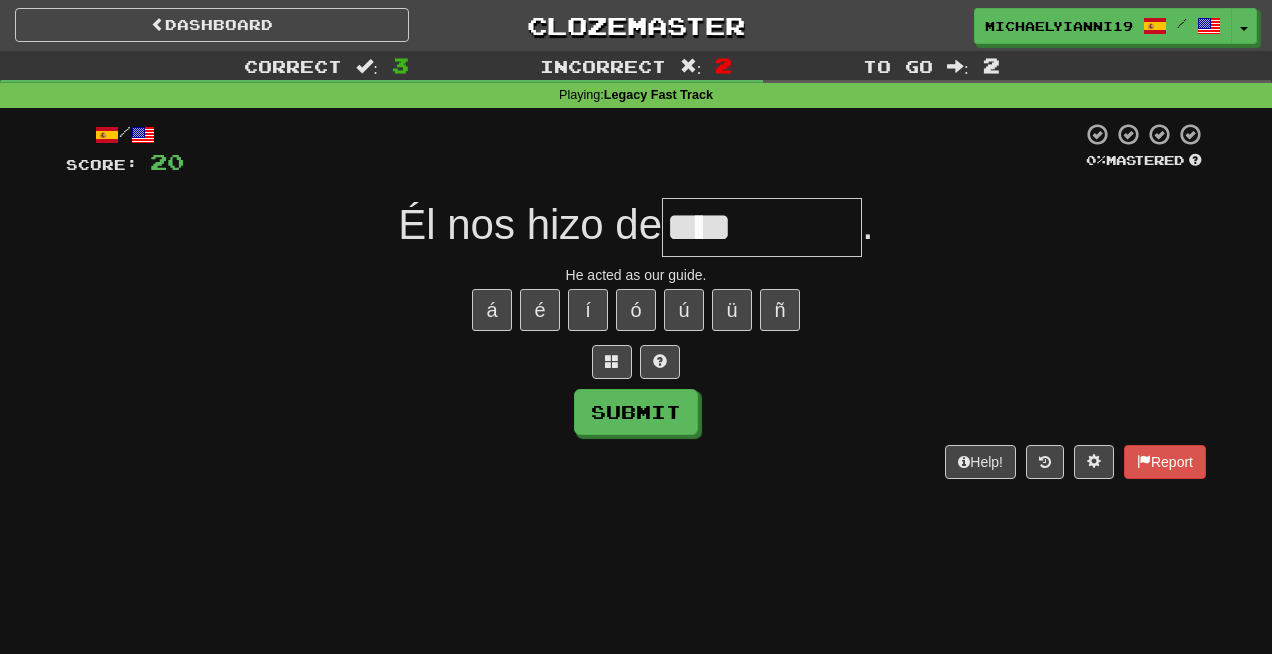 type on "****" 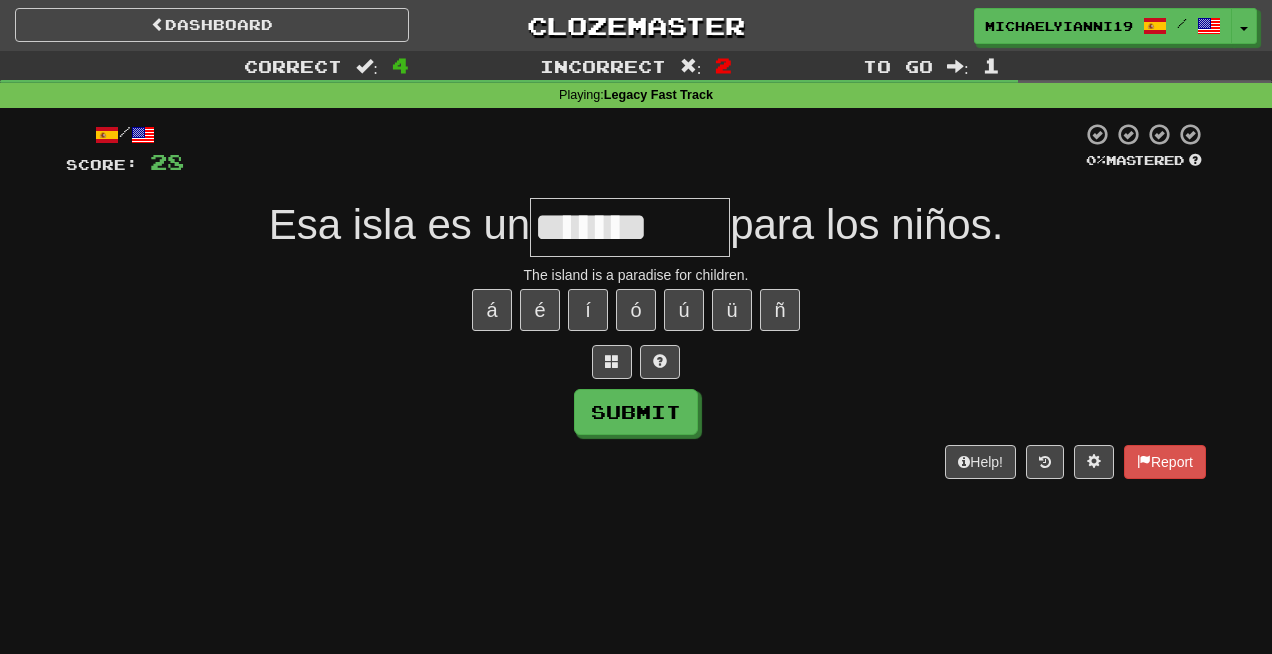 type on "*******" 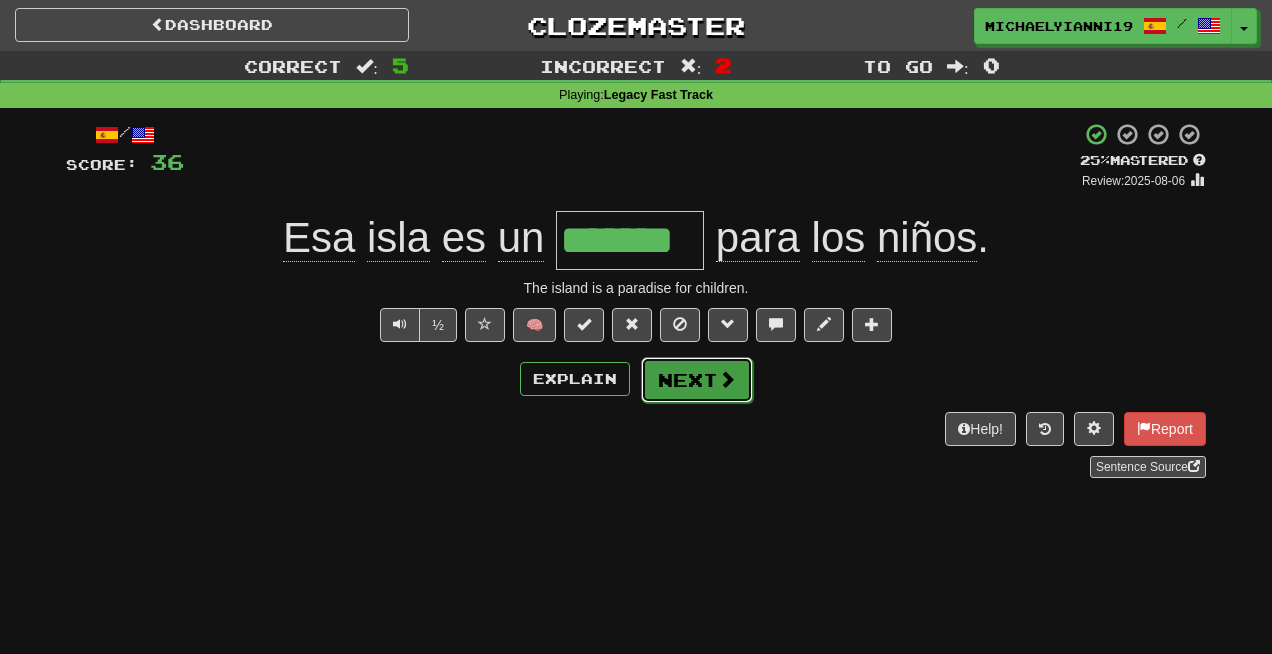 click on "Next" at bounding box center [697, 380] 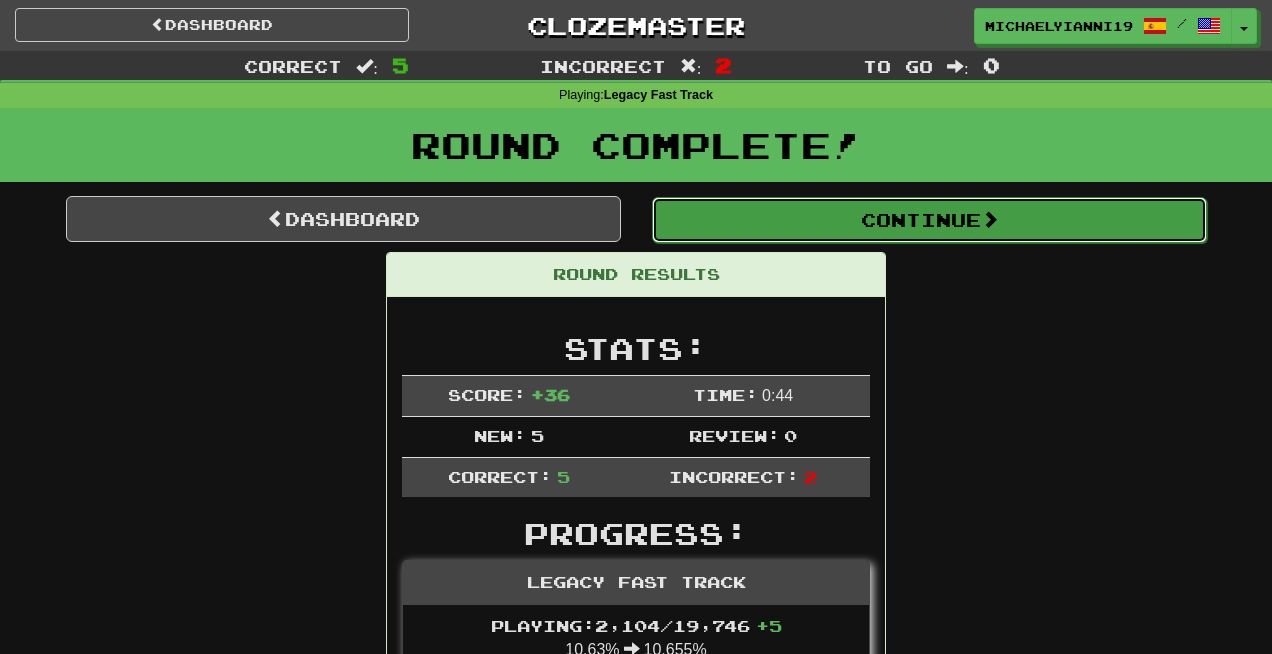 click on "Continue" at bounding box center (929, 220) 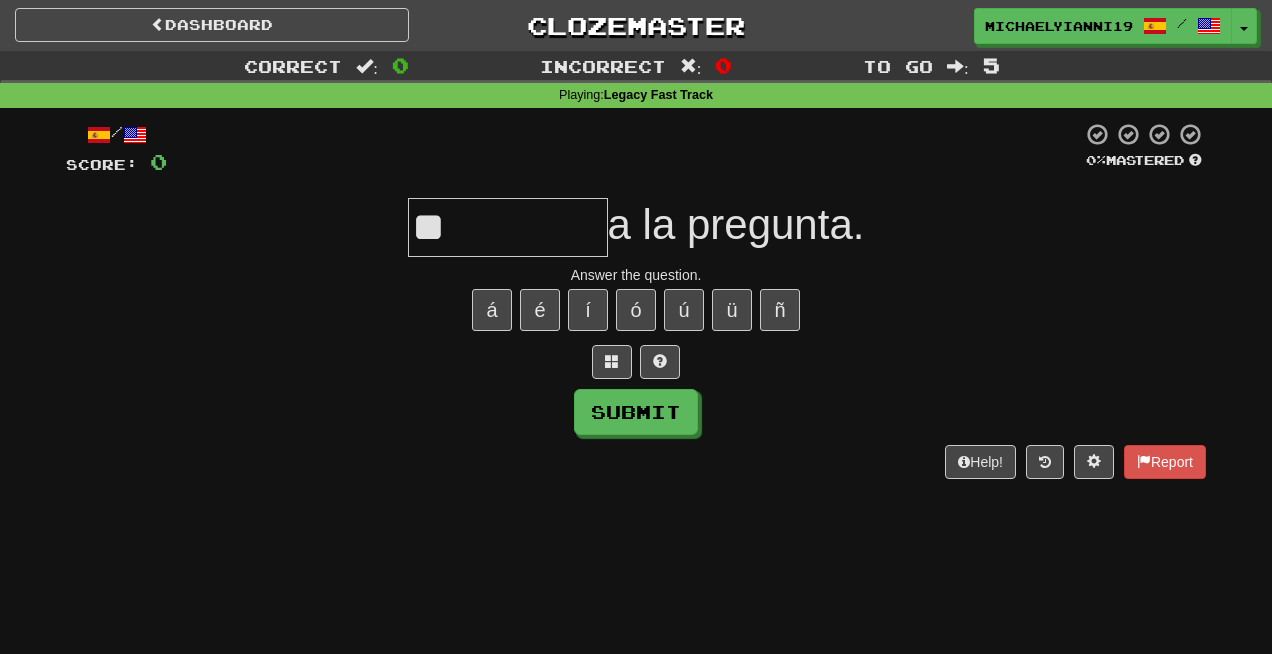 type on "*" 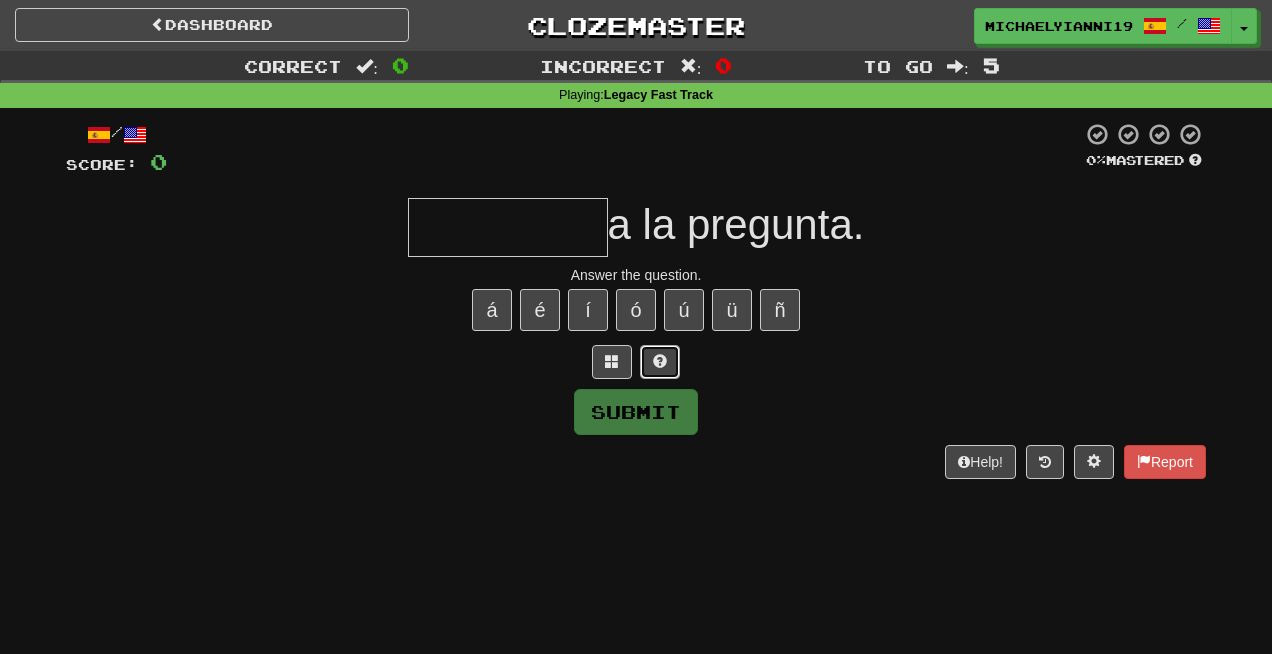 click at bounding box center [660, 361] 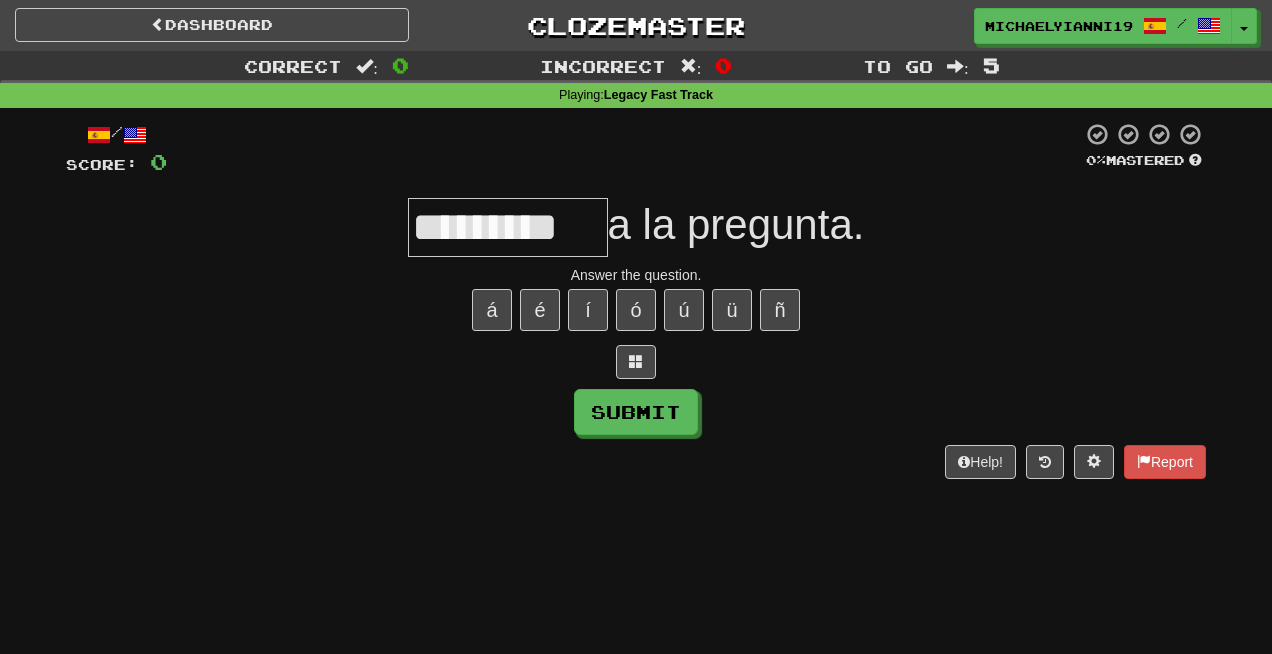 scroll, scrollTop: 0, scrollLeft: 7, axis: horizontal 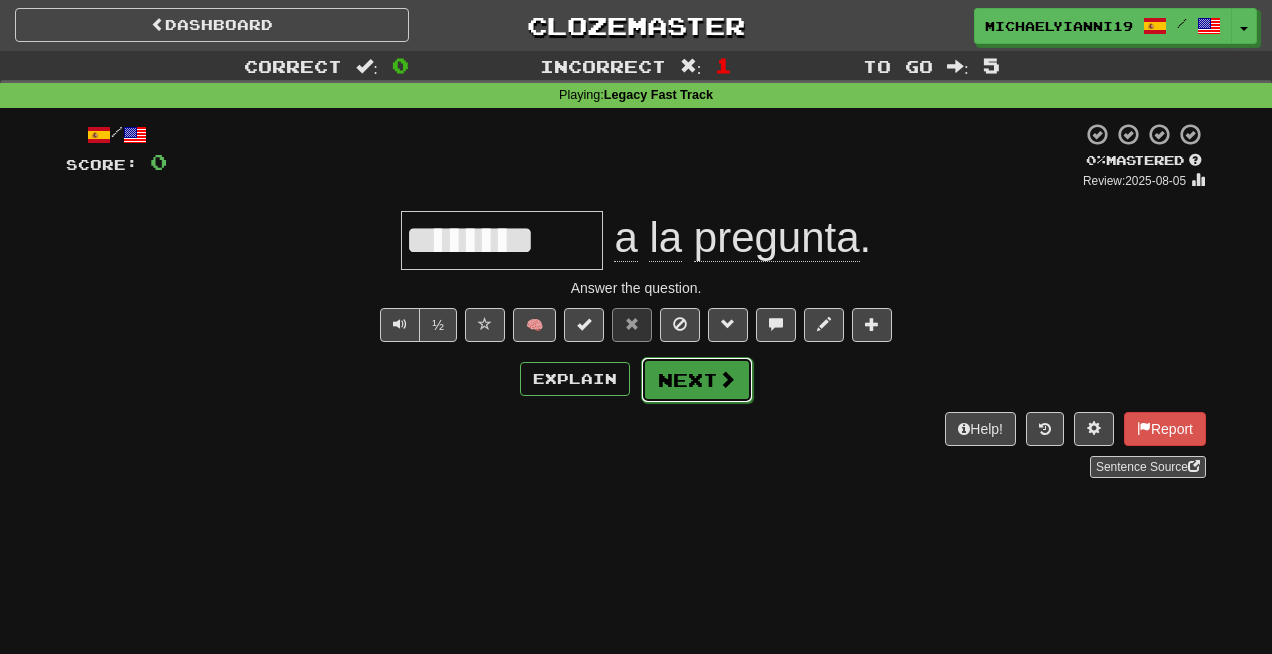 click on "Next" at bounding box center (697, 380) 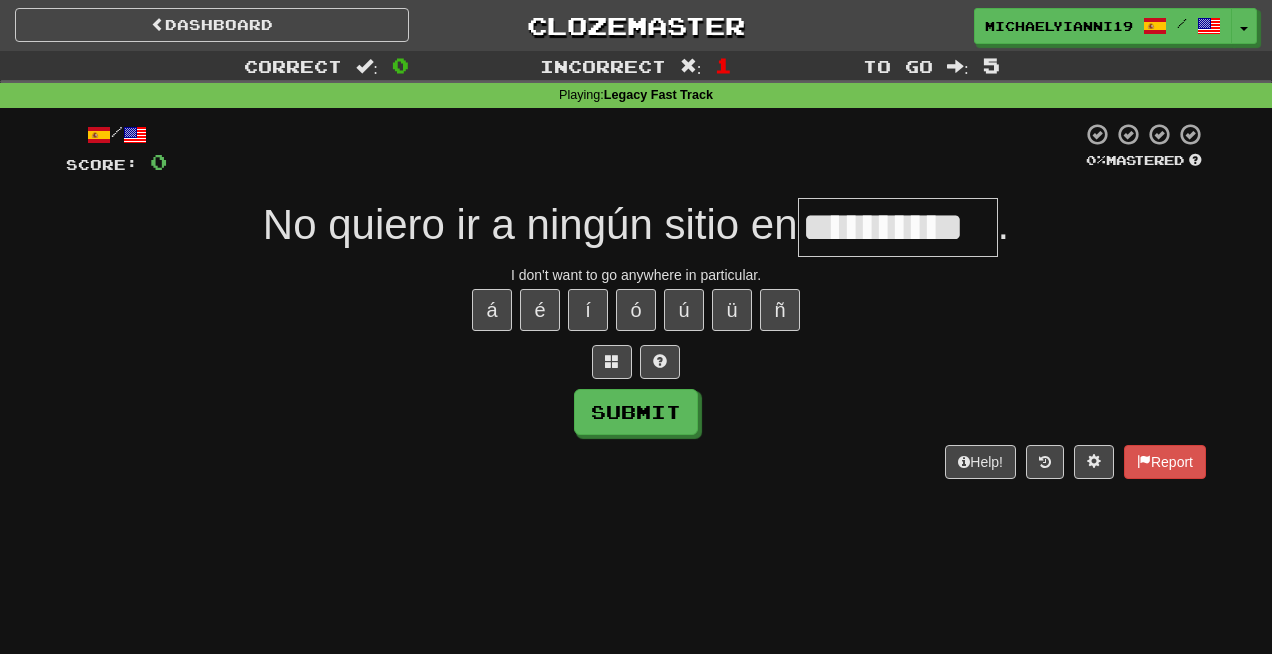 type on "**********" 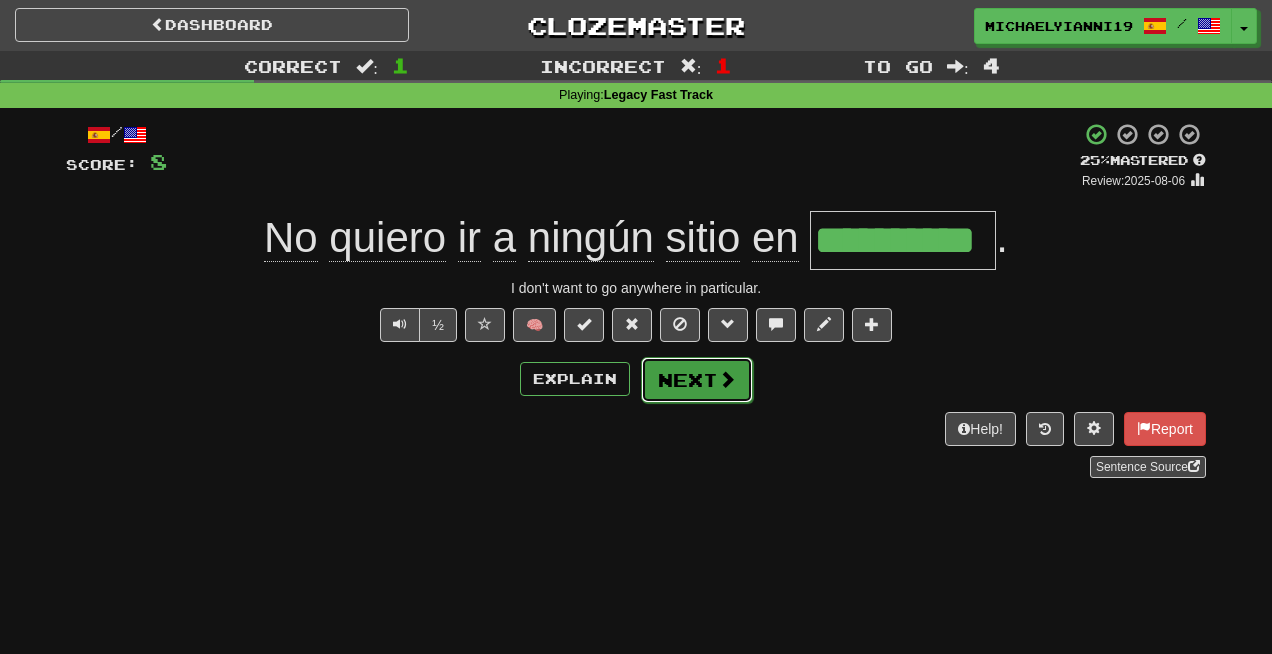 click on "Next" at bounding box center (697, 380) 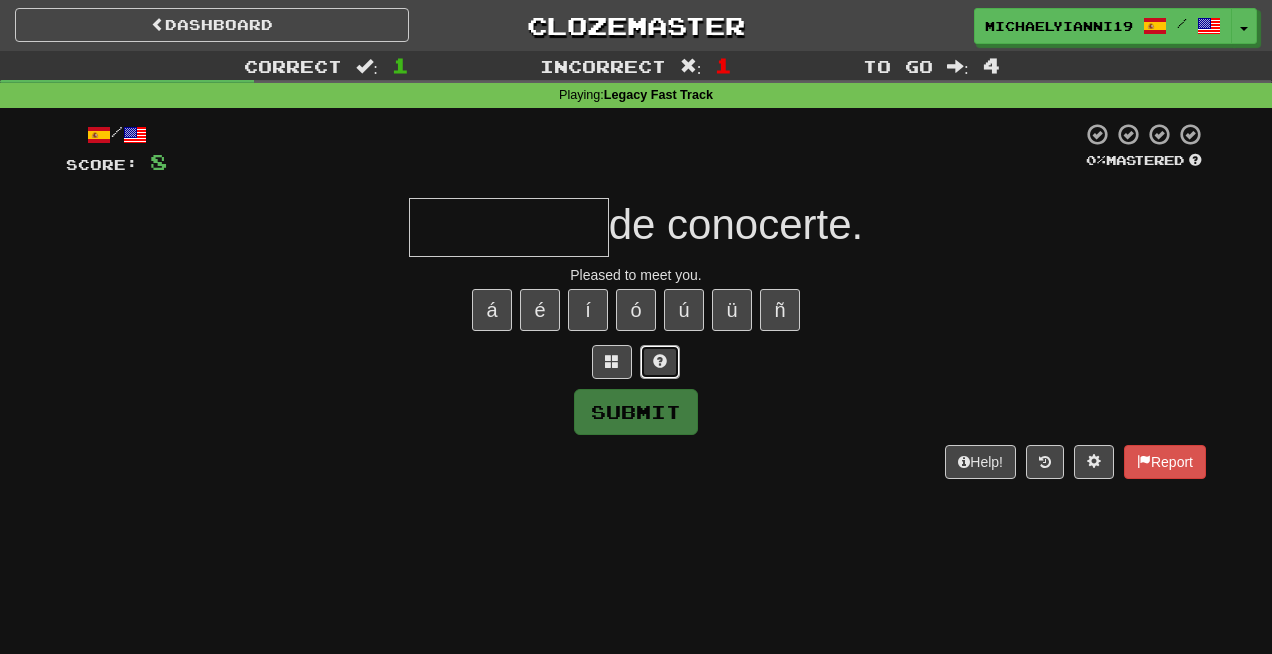 click at bounding box center [660, 362] 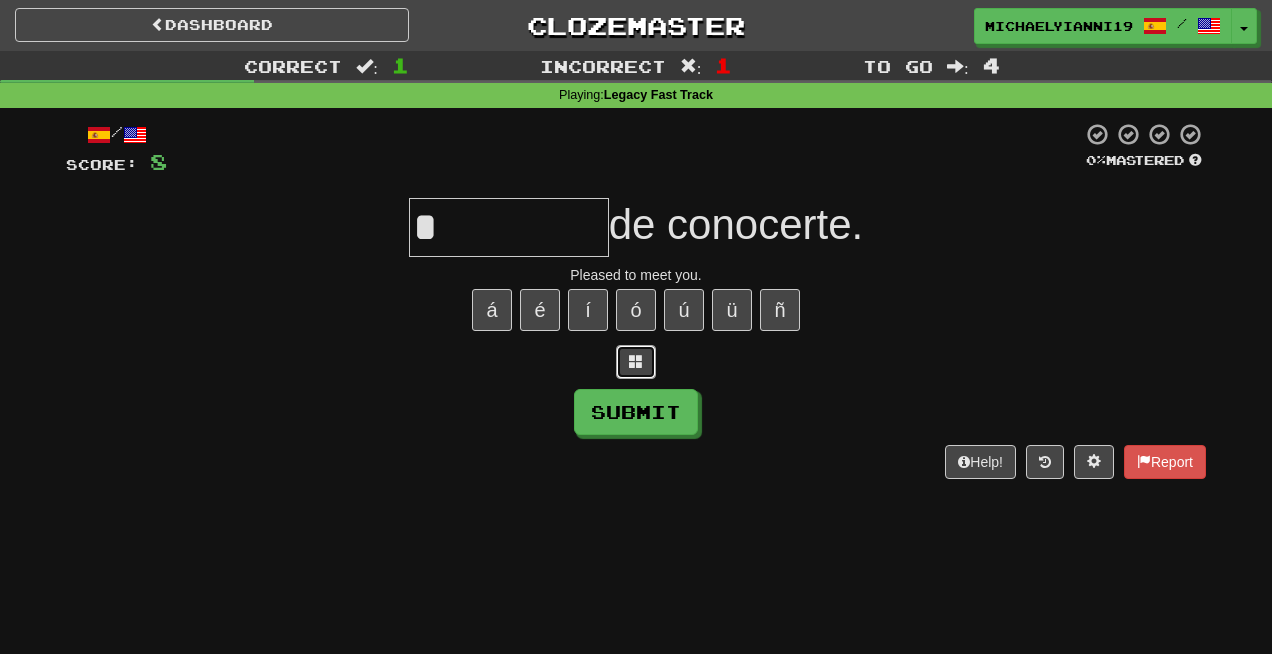 click at bounding box center (636, 362) 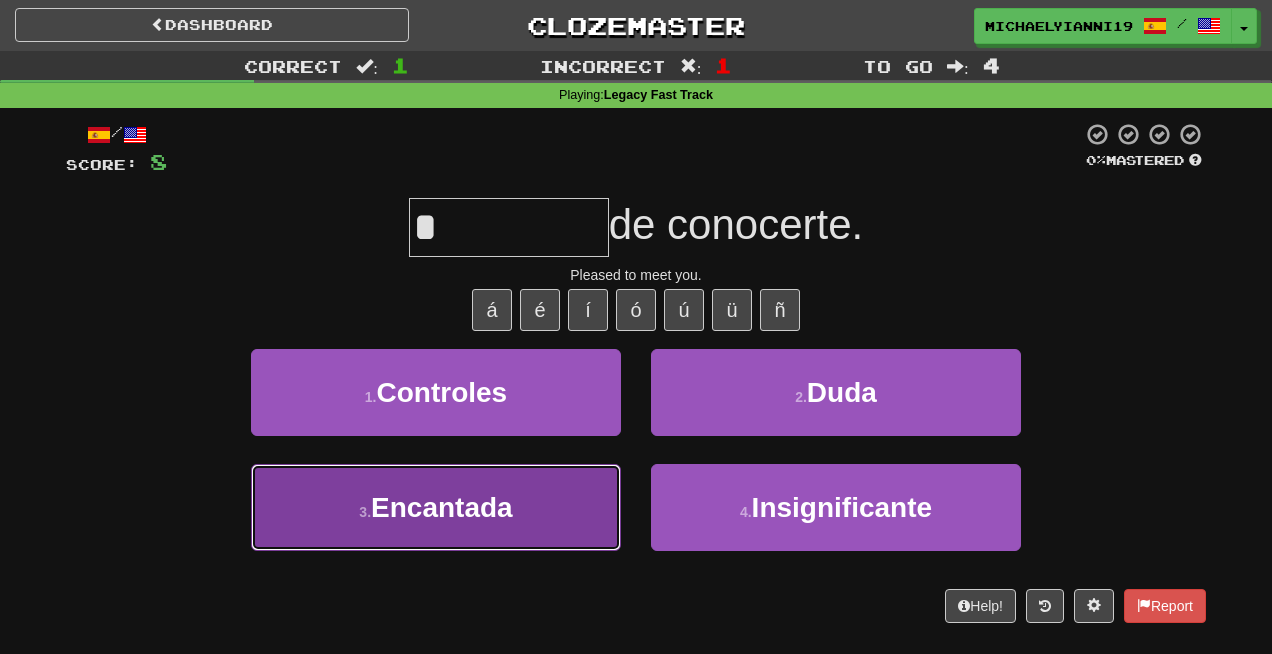 click on "Encantada" at bounding box center [442, 507] 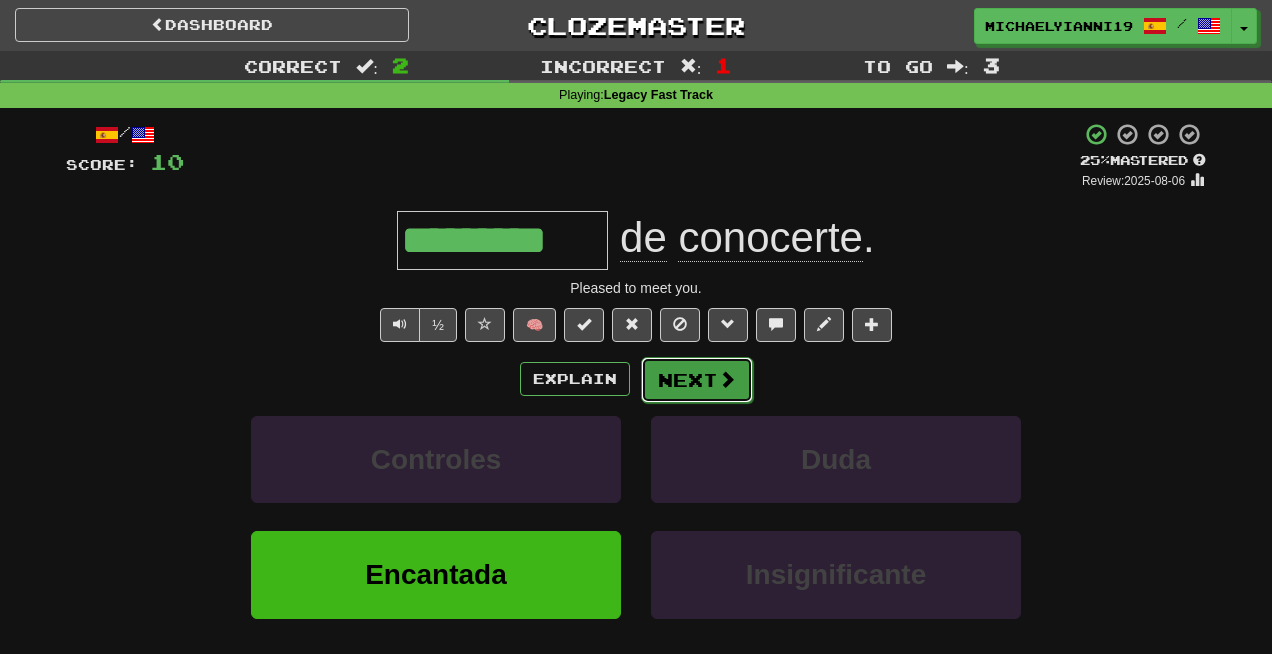 click on "Next" at bounding box center (697, 380) 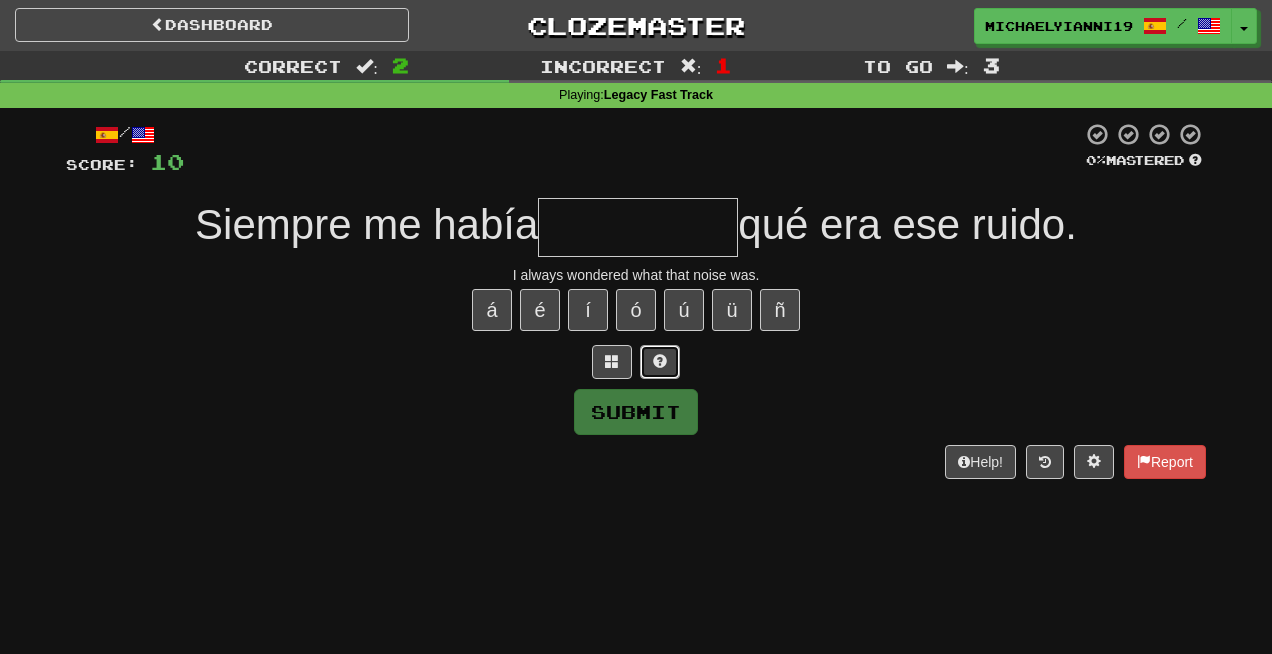click at bounding box center (660, 362) 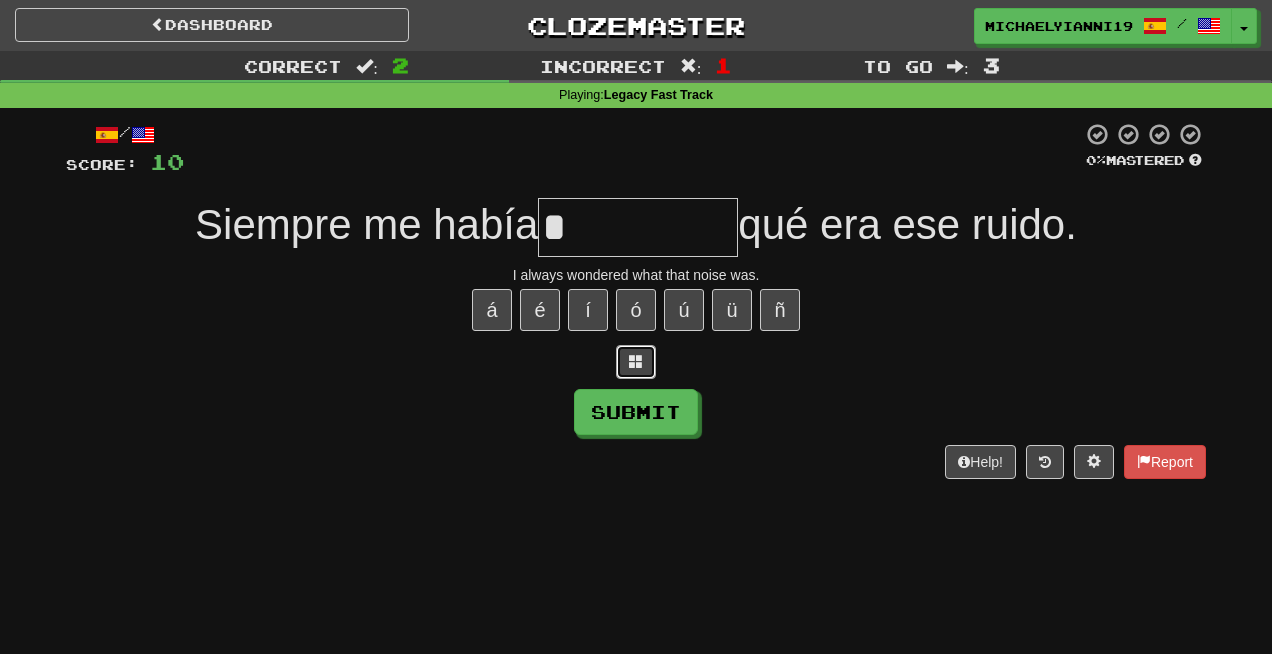 click at bounding box center [636, 361] 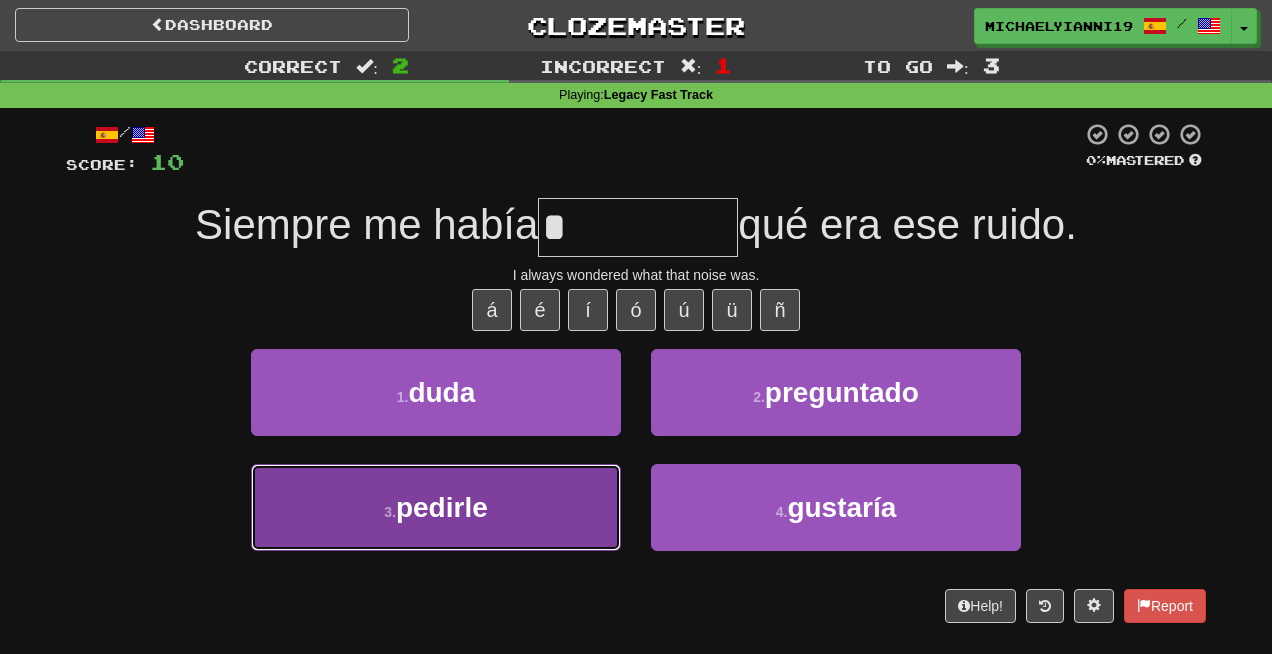 click on "3 .  pedirle" at bounding box center (436, 507) 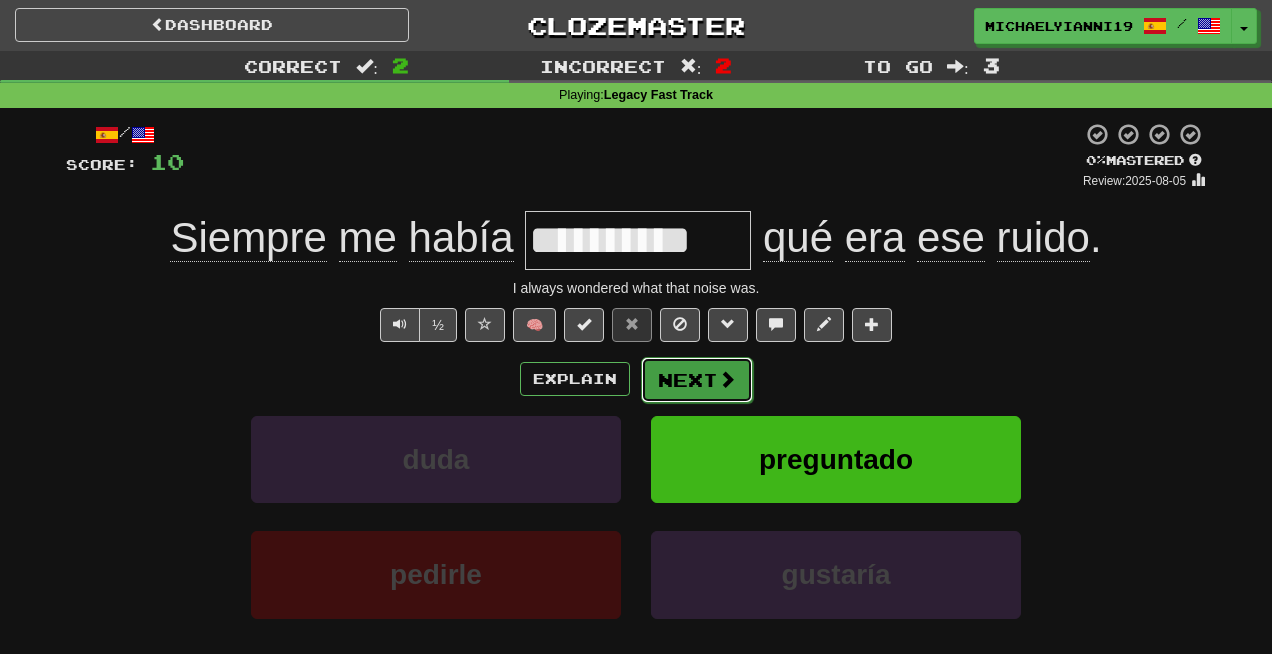 click on "Next" at bounding box center (697, 380) 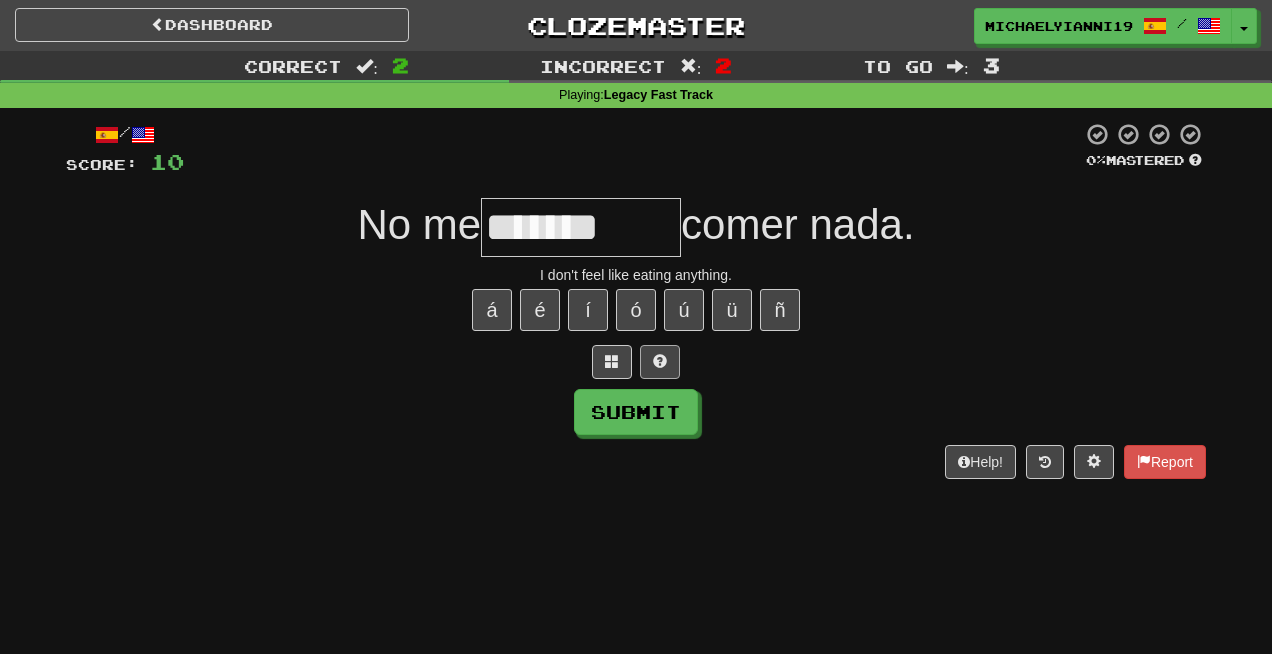 type on "*******" 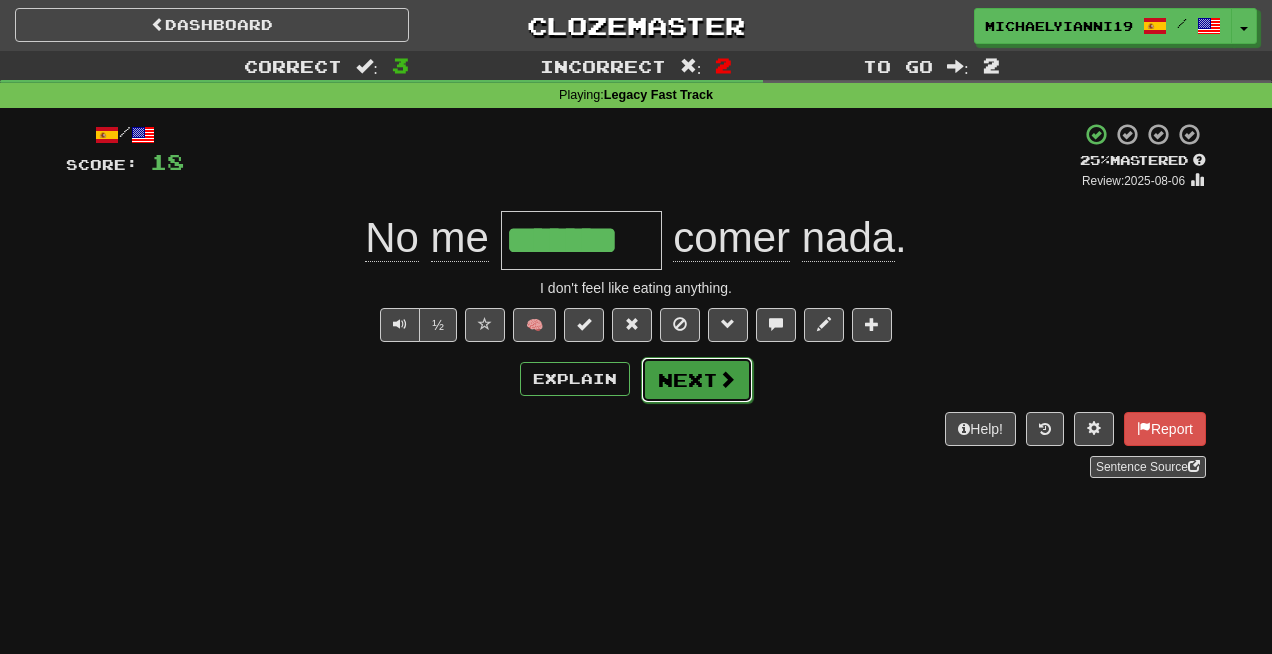 click on "Next" at bounding box center (697, 380) 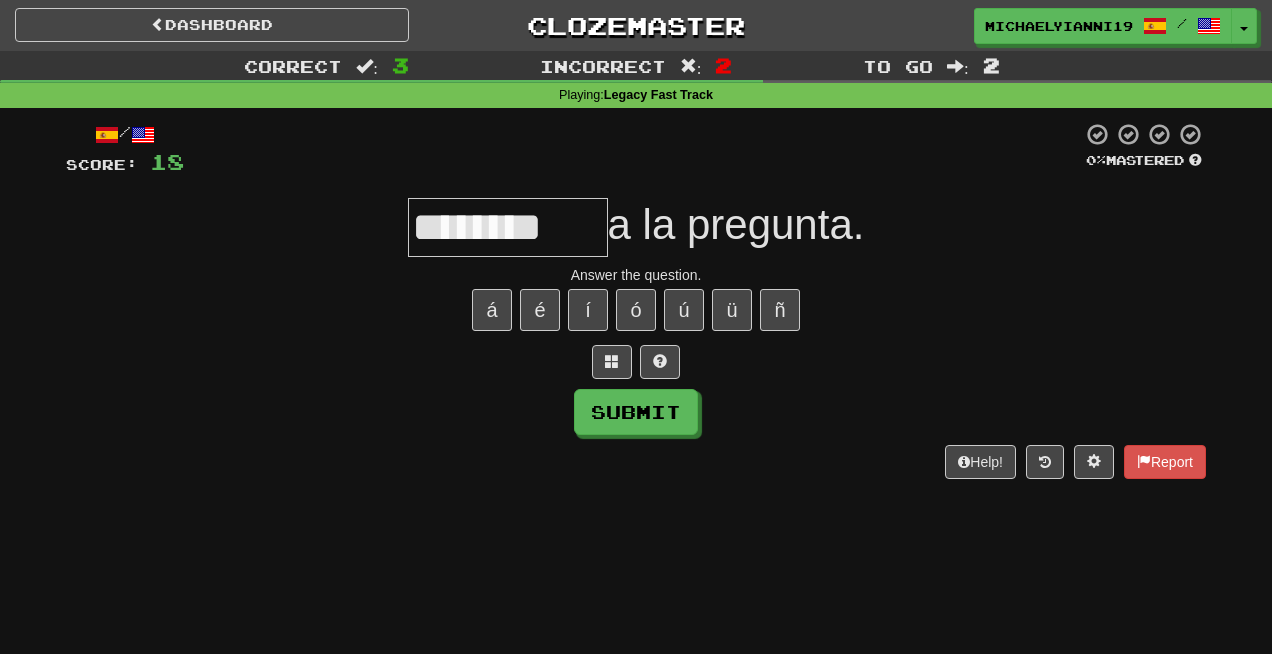 type on "********" 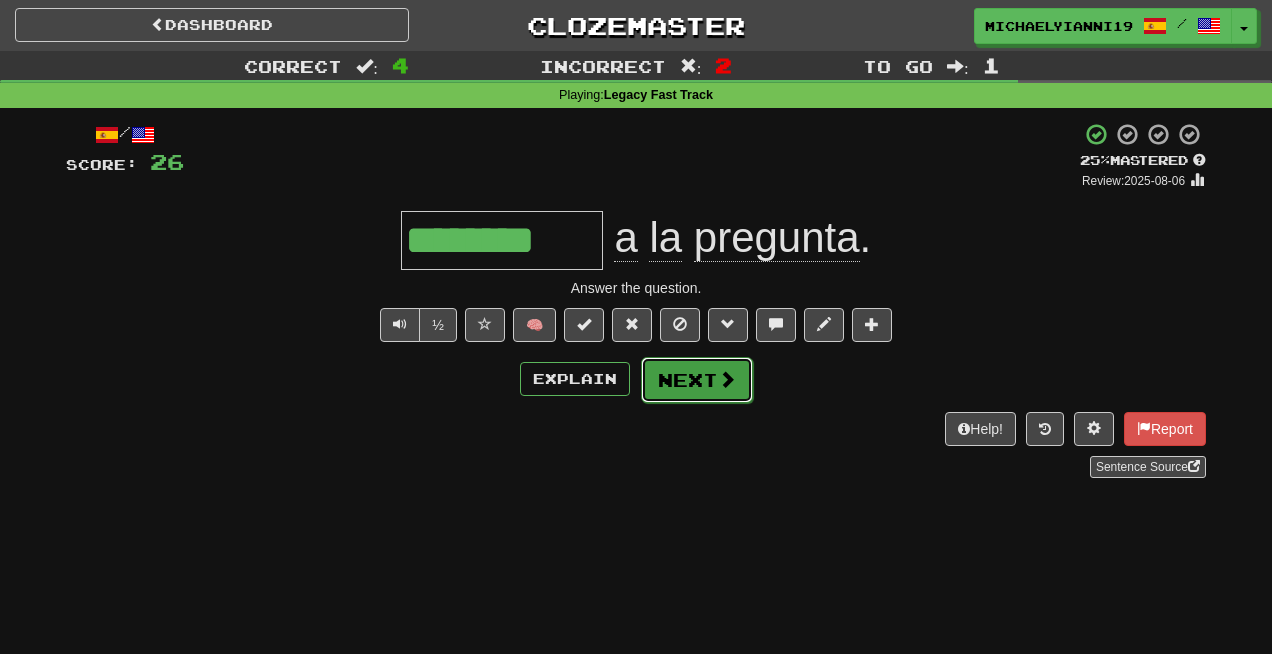 click on "Next" at bounding box center [697, 380] 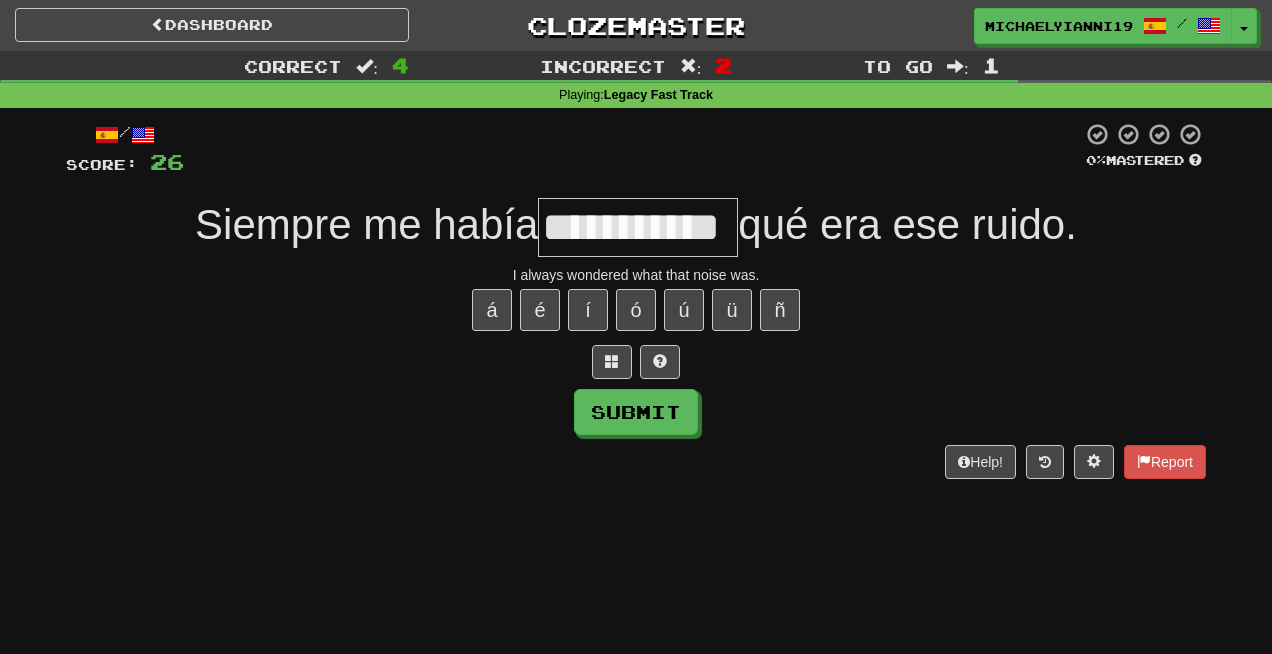 scroll, scrollTop: 0, scrollLeft: 21, axis: horizontal 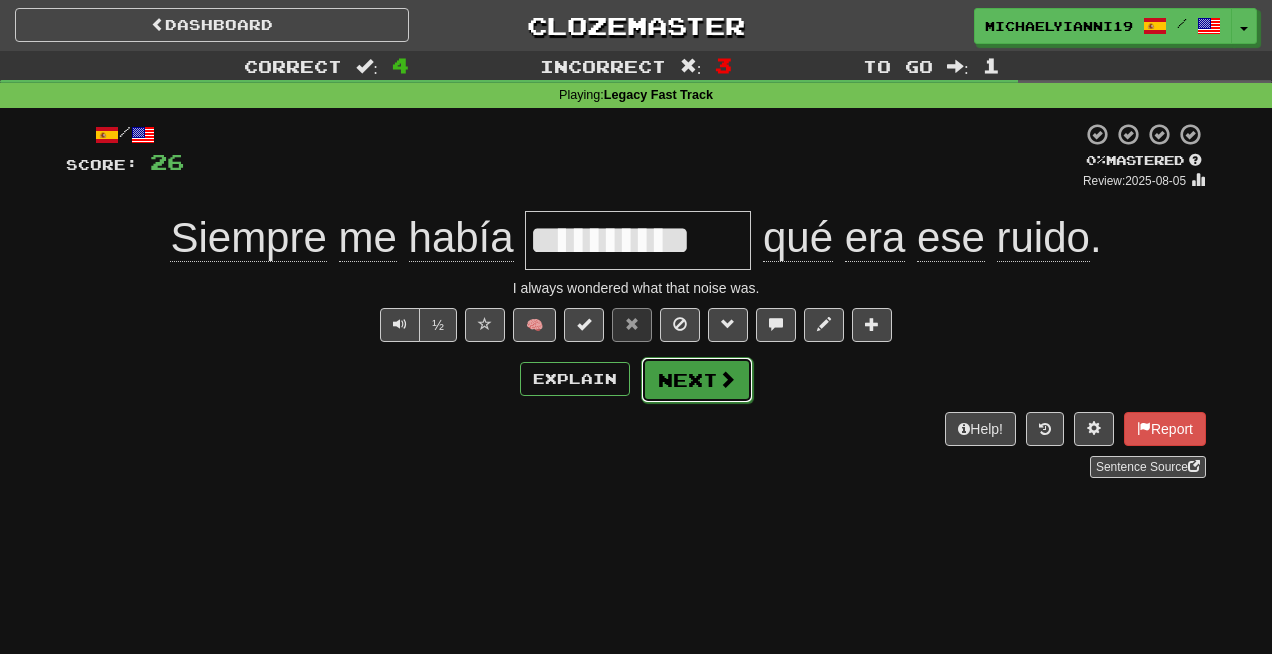 click on "Next" at bounding box center (697, 380) 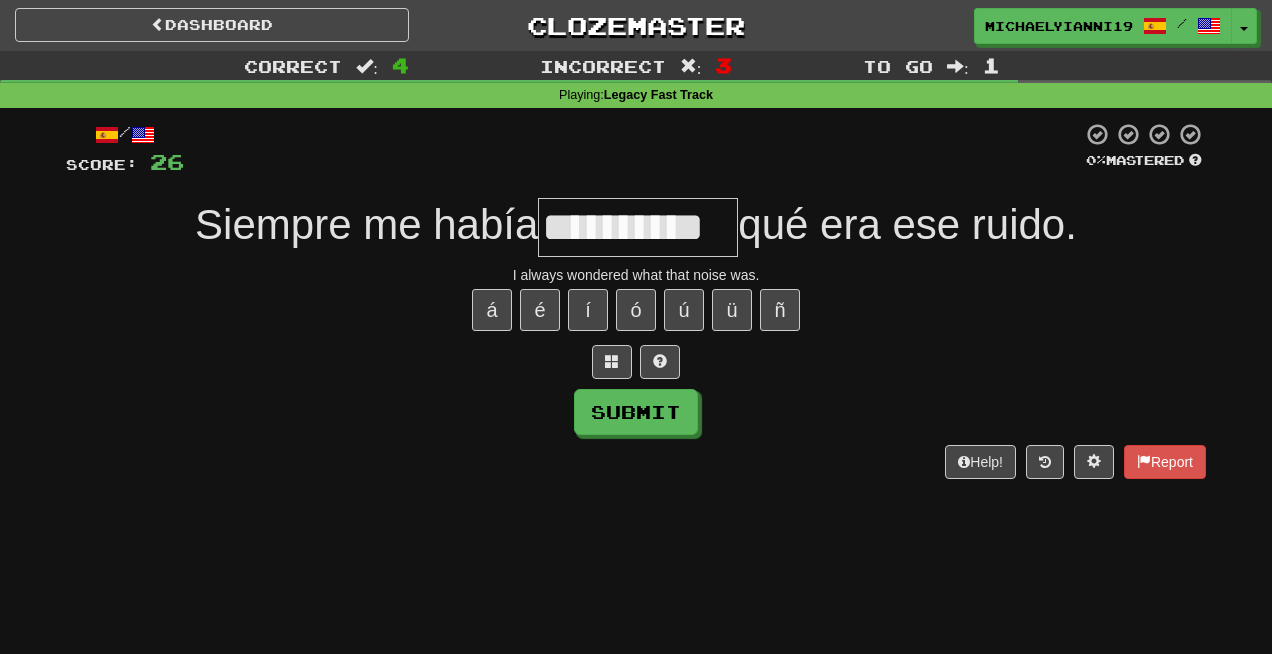 scroll, scrollTop: 0, scrollLeft: 24, axis: horizontal 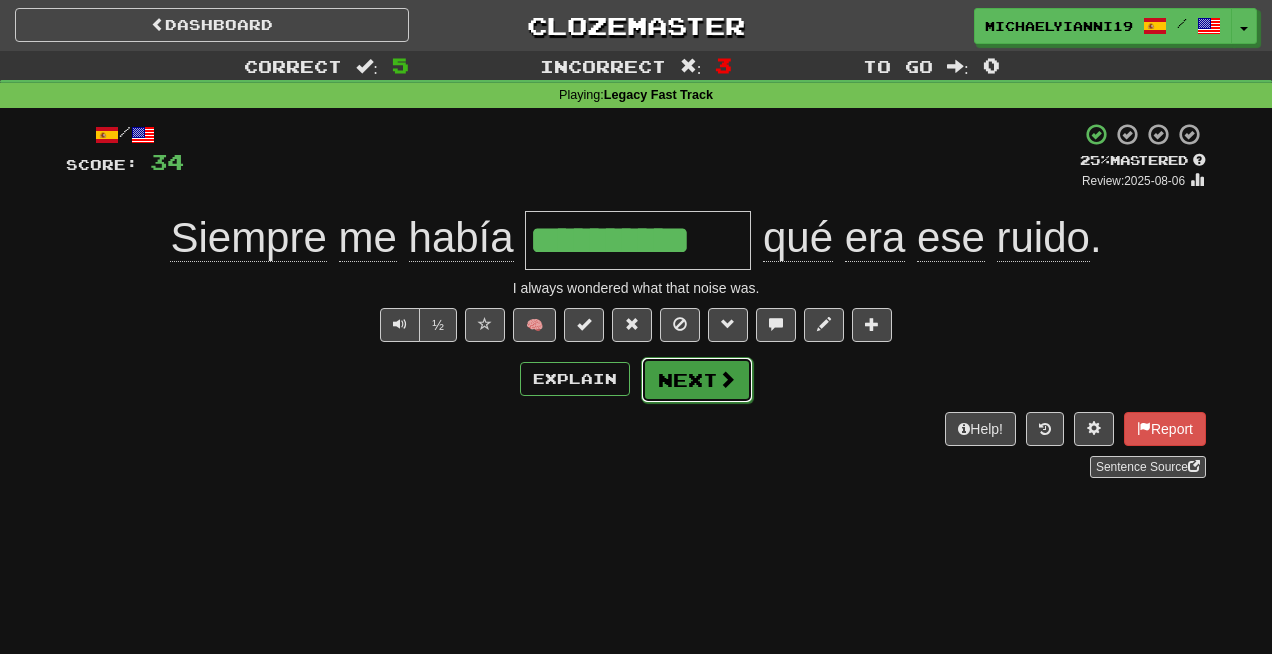 click on "Next" at bounding box center [697, 380] 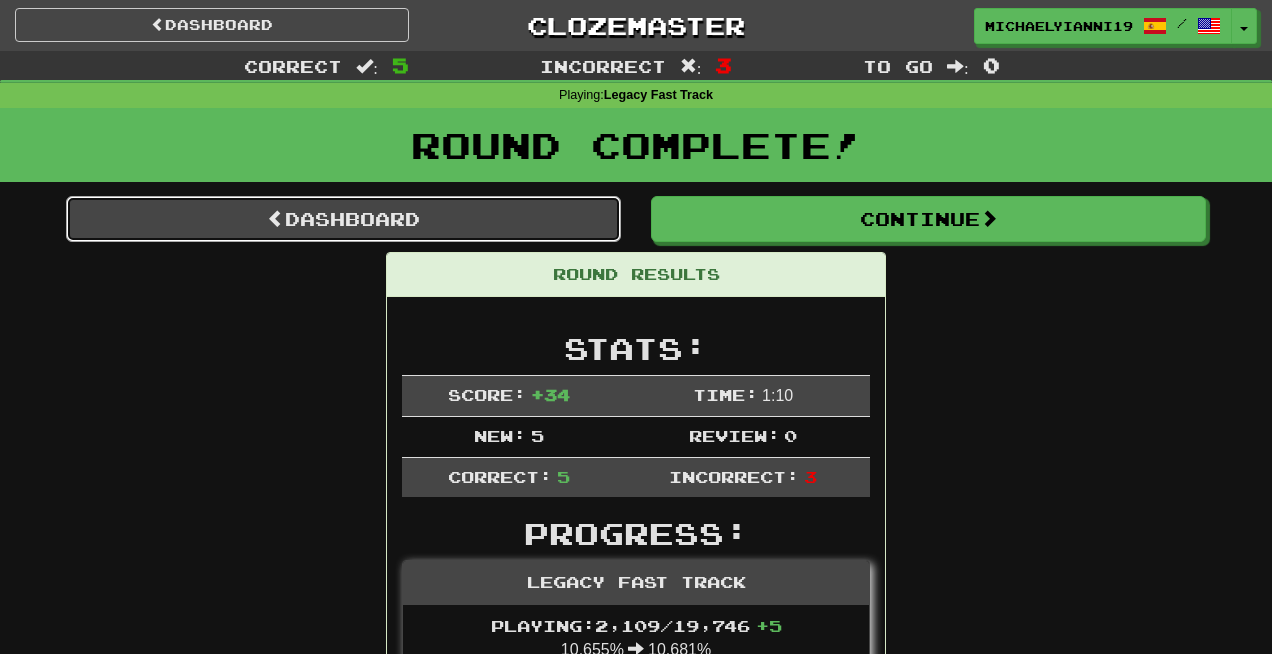 click on "Dashboard" at bounding box center [343, 219] 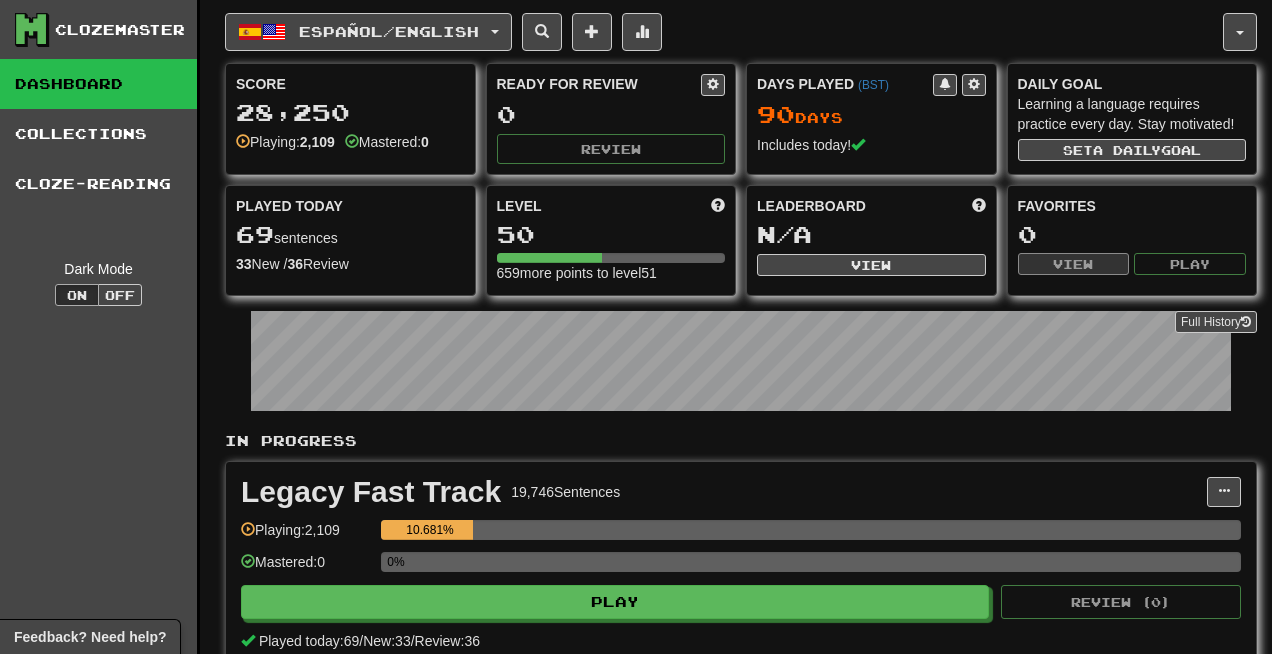 scroll, scrollTop: 0, scrollLeft: 0, axis: both 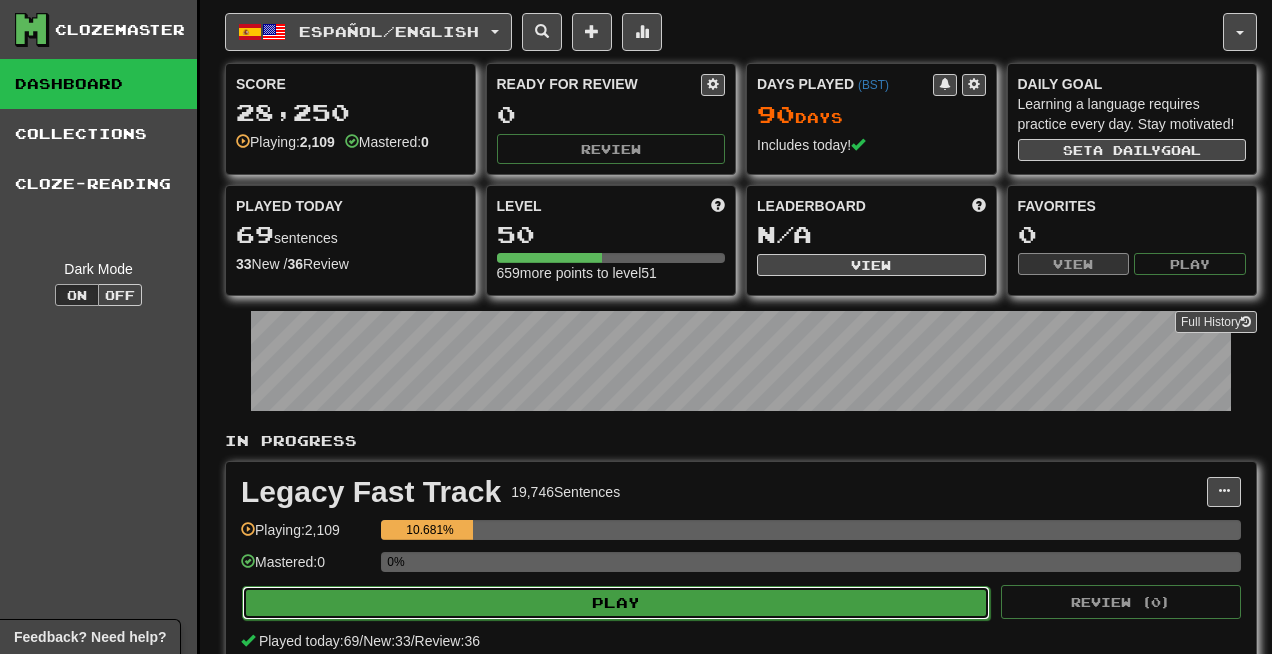 click on "Play" at bounding box center [616, 603] 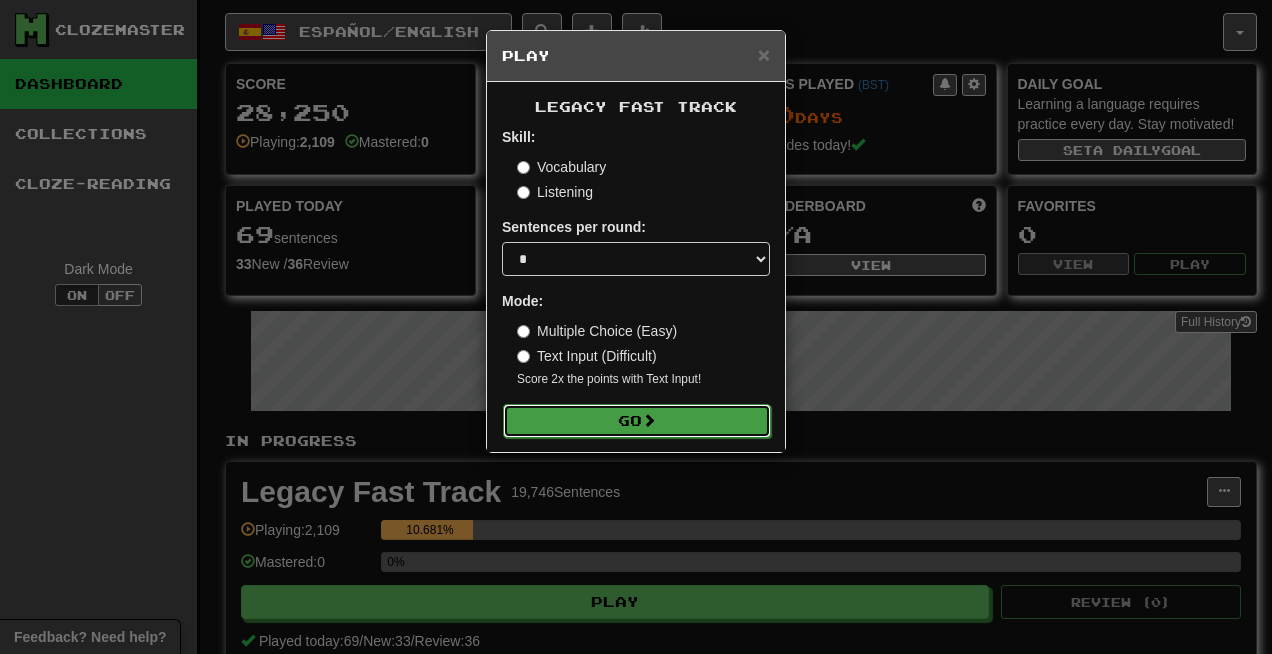 click on "Go" at bounding box center [637, 421] 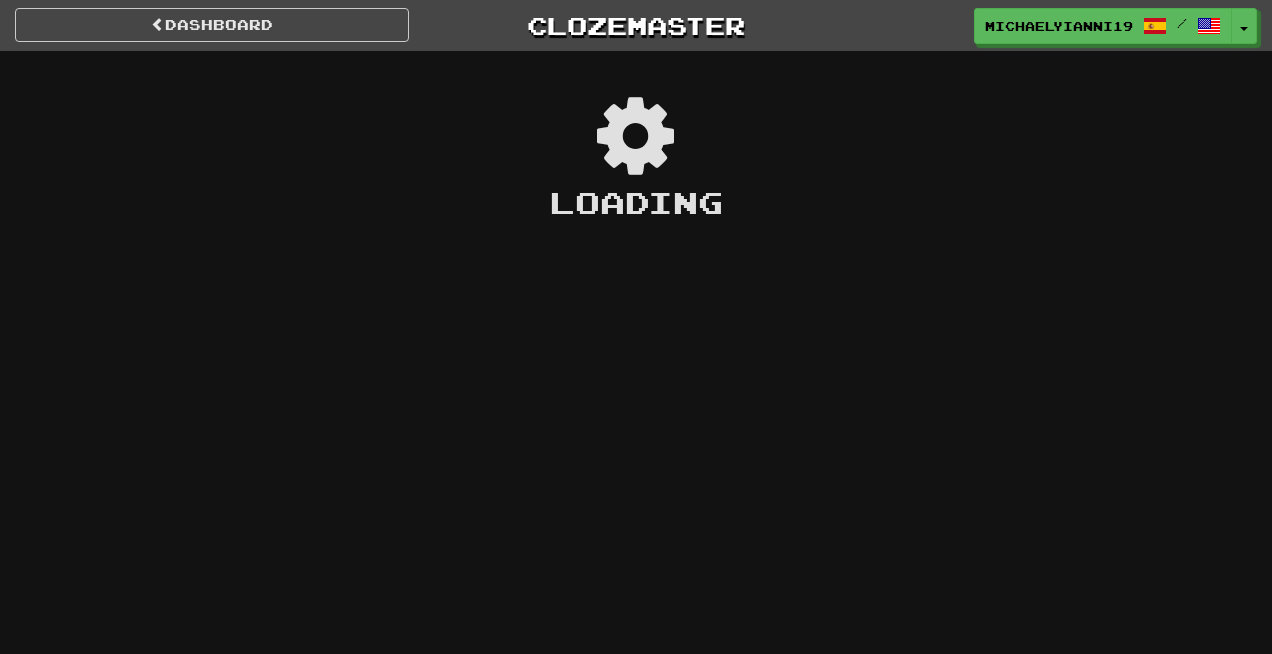 scroll, scrollTop: 0, scrollLeft: 0, axis: both 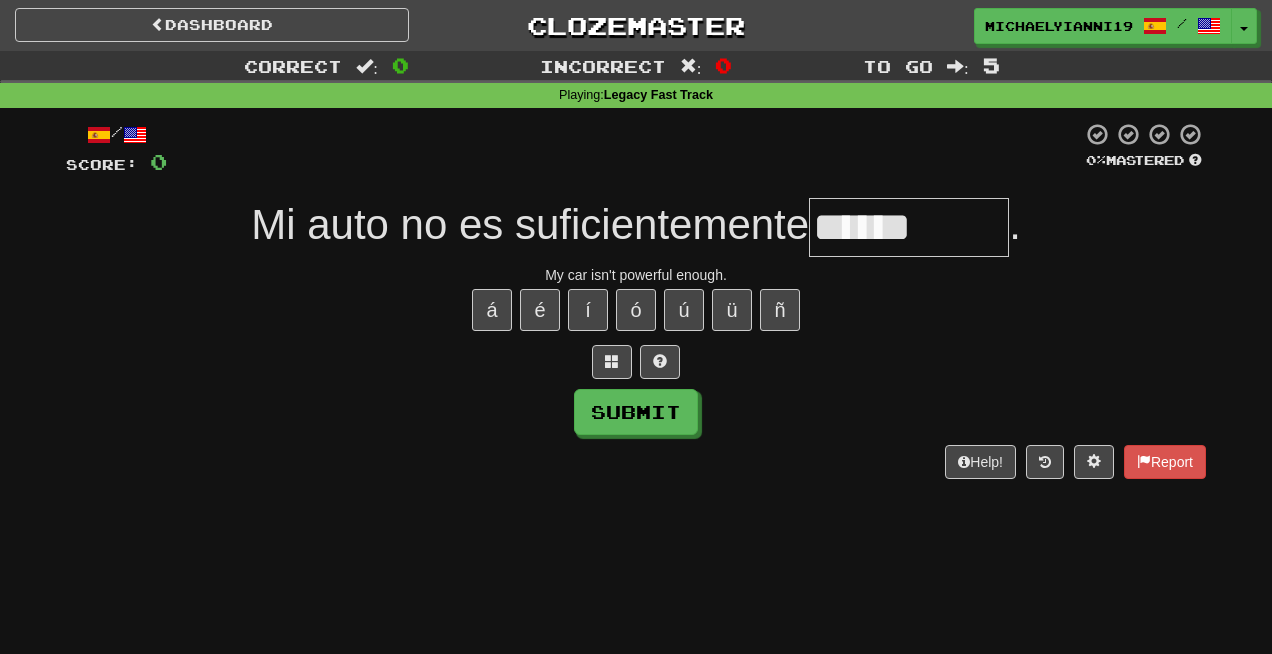 type on "********" 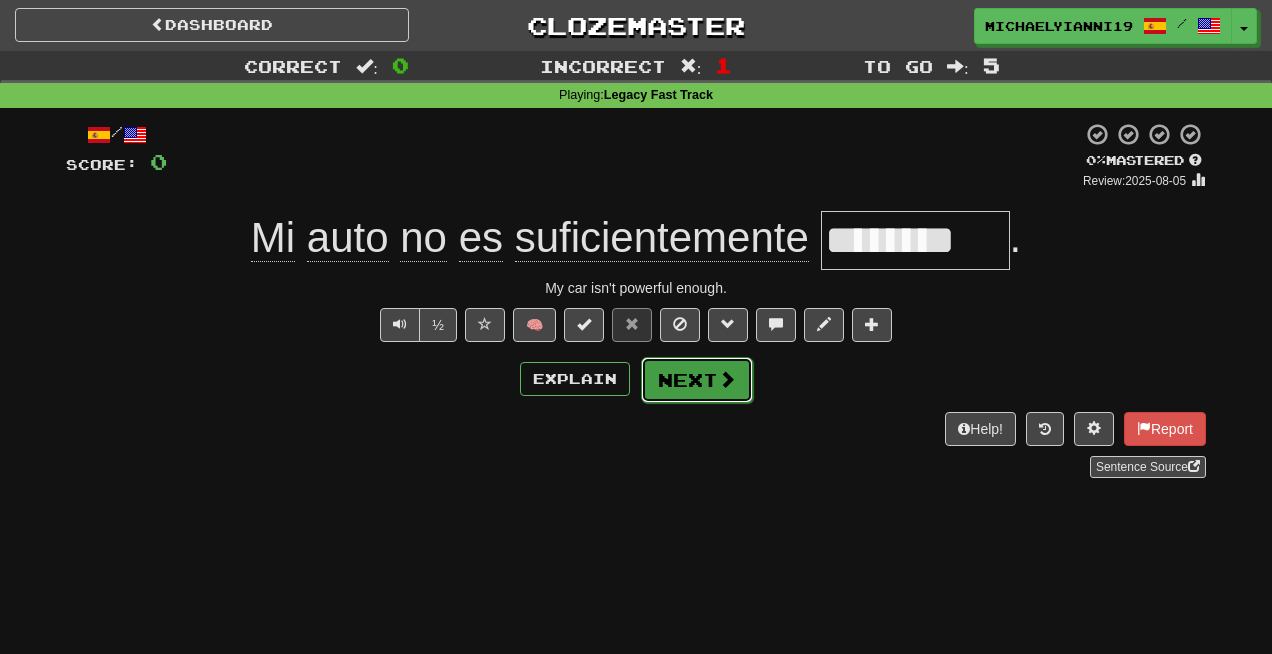 click on "Next" at bounding box center (697, 380) 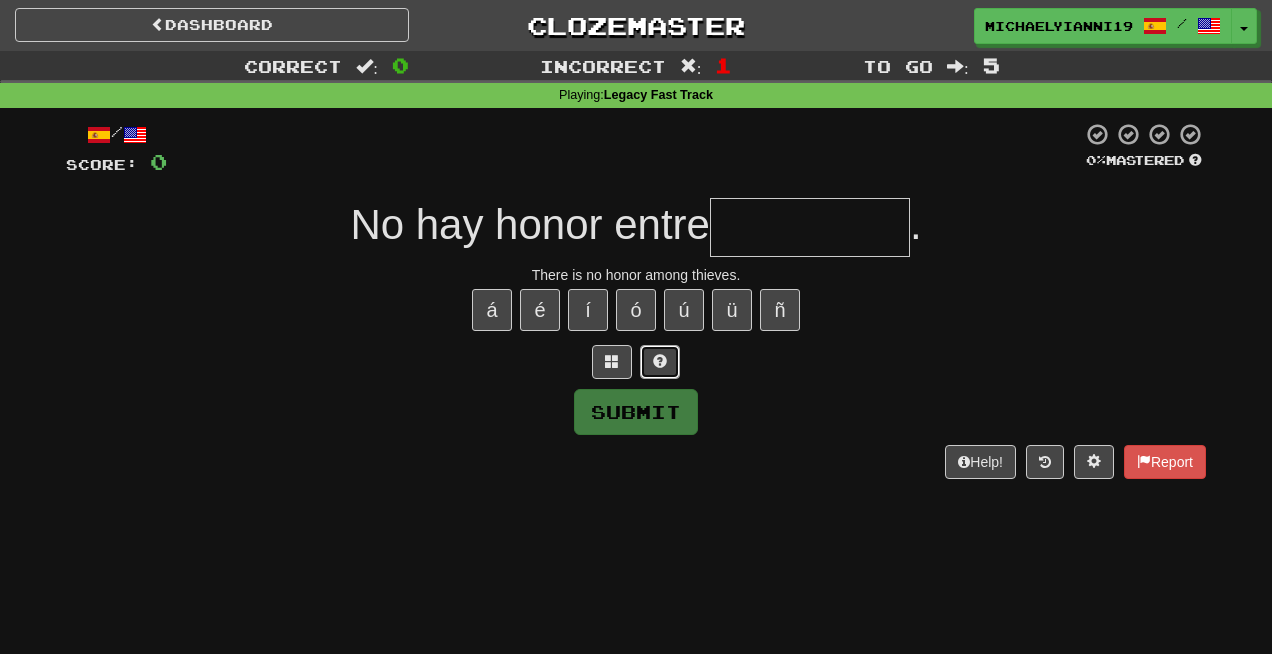 click at bounding box center (660, 361) 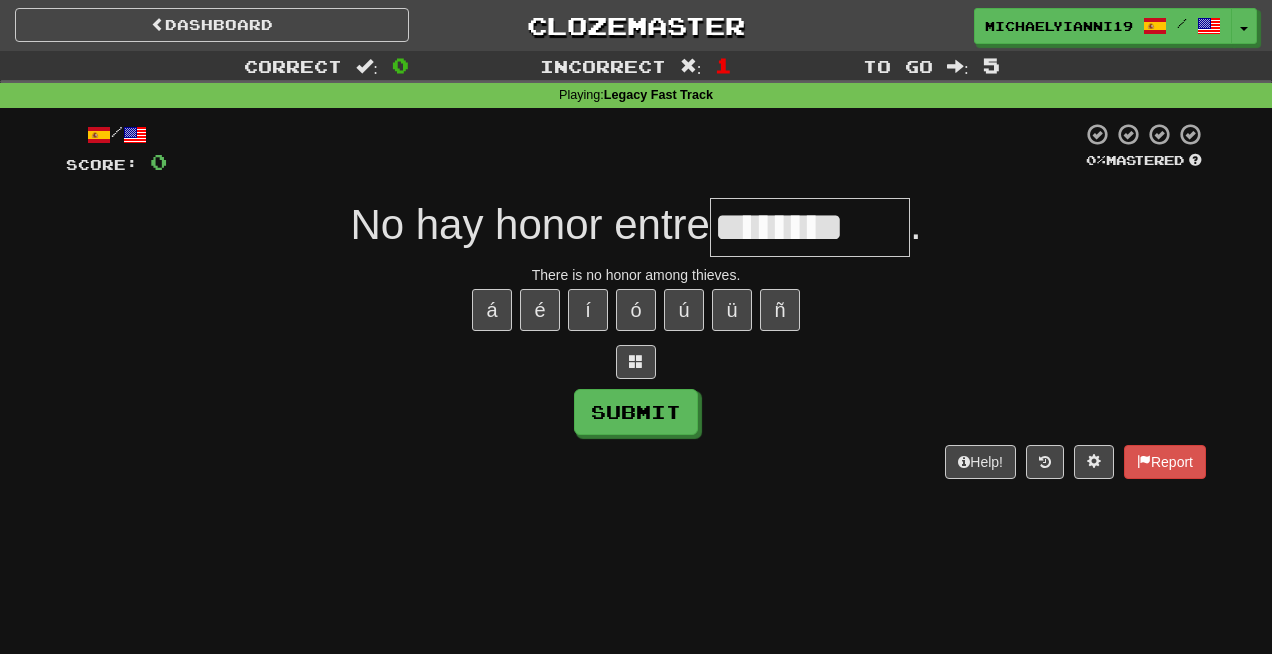 type on "********" 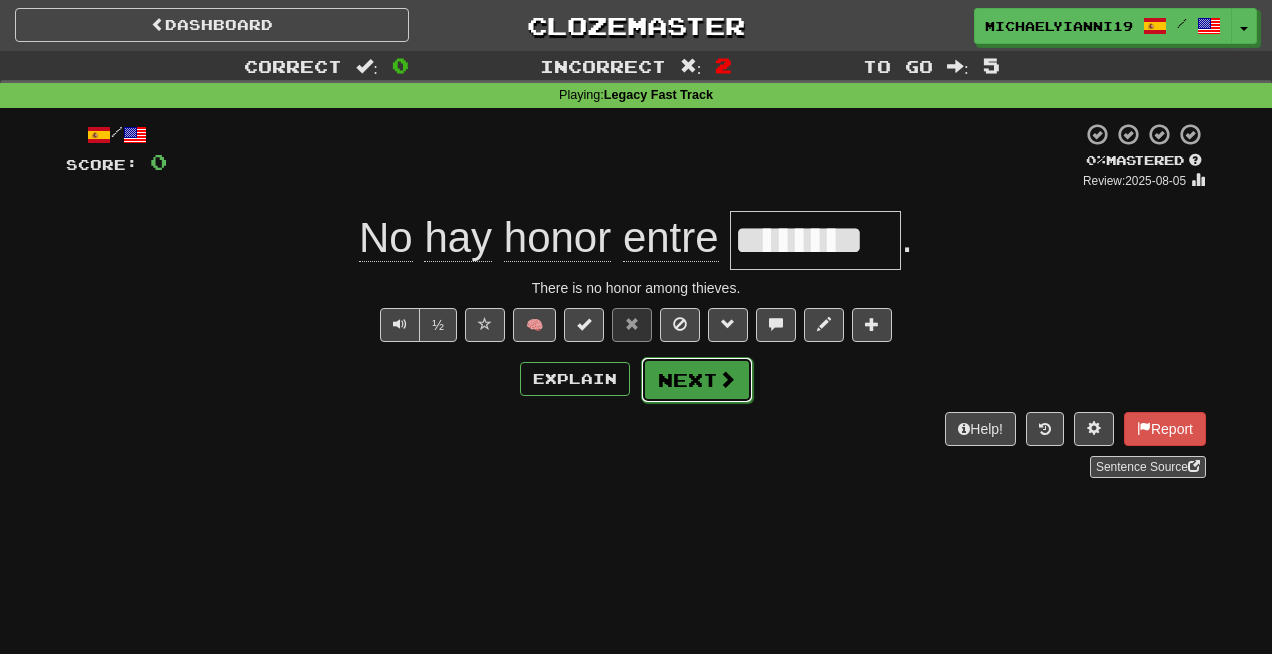 click on "Next" at bounding box center [697, 380] 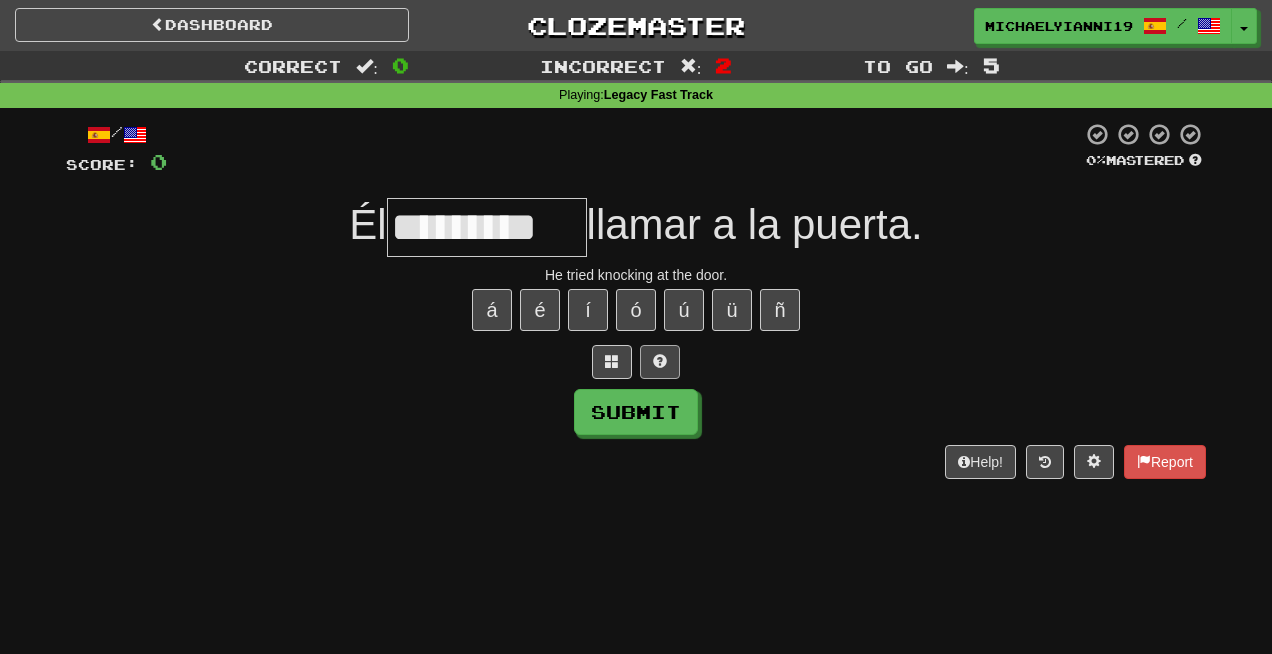 type on "*******" 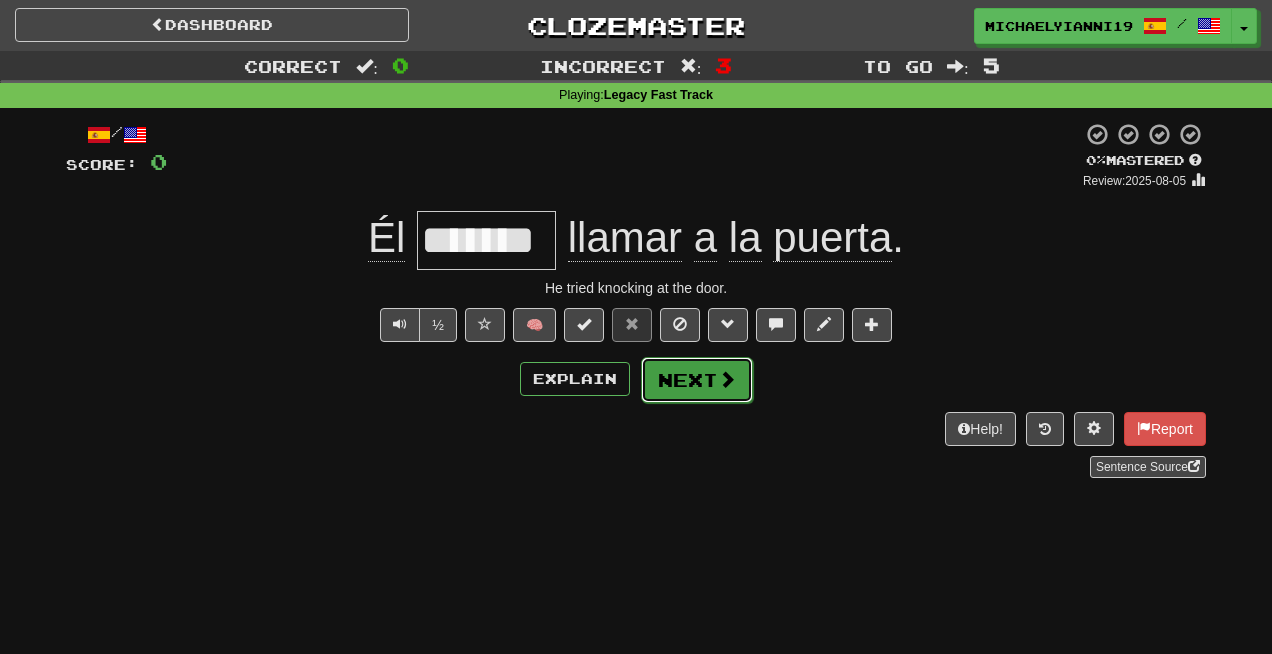 click on "Next" at bounding box center [697, 380] 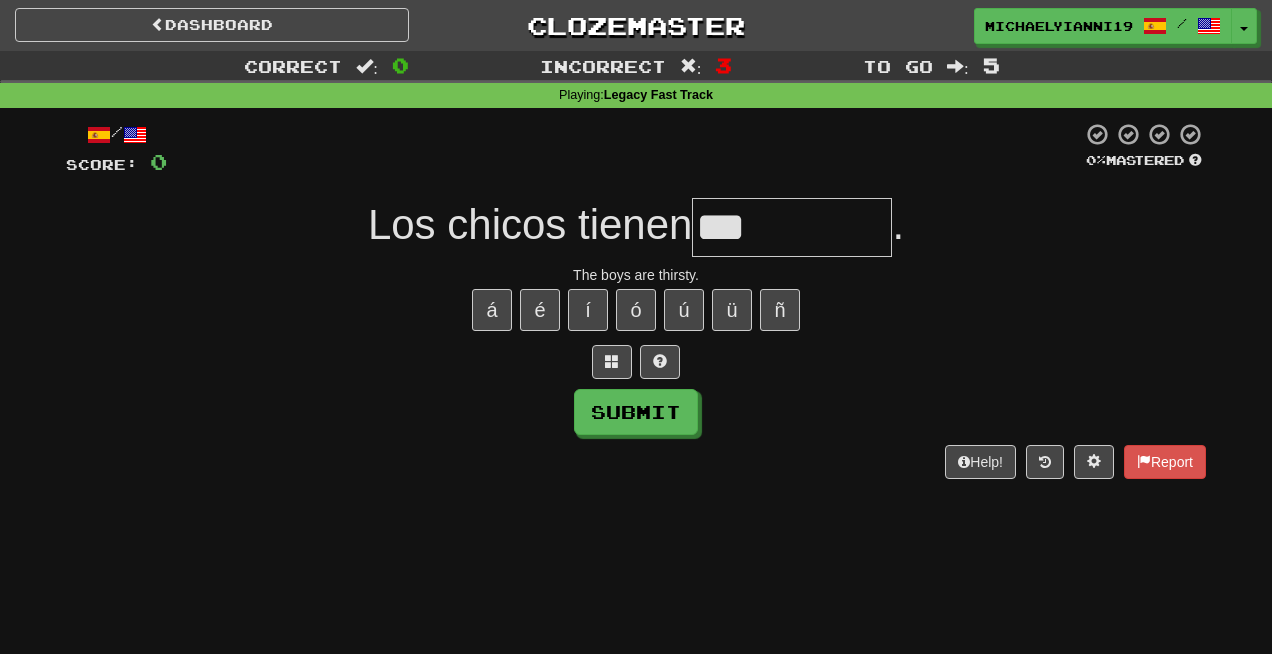 type on "***" 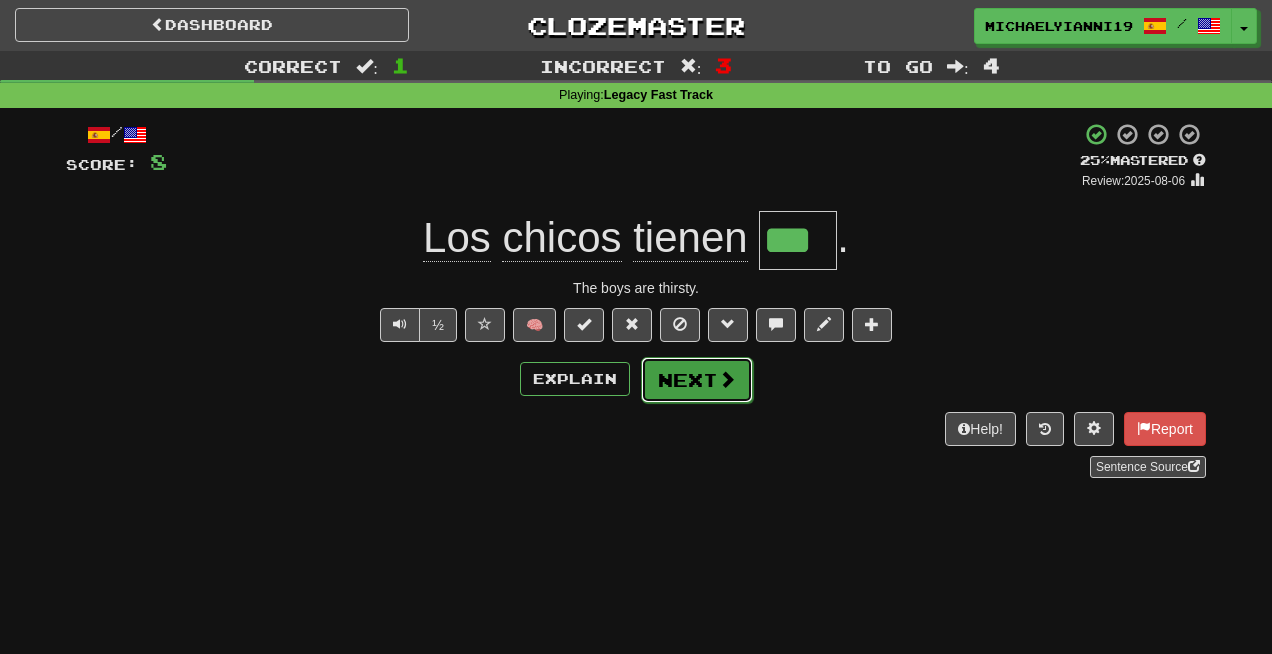 click on "Next" at bounding box center (697, 380) 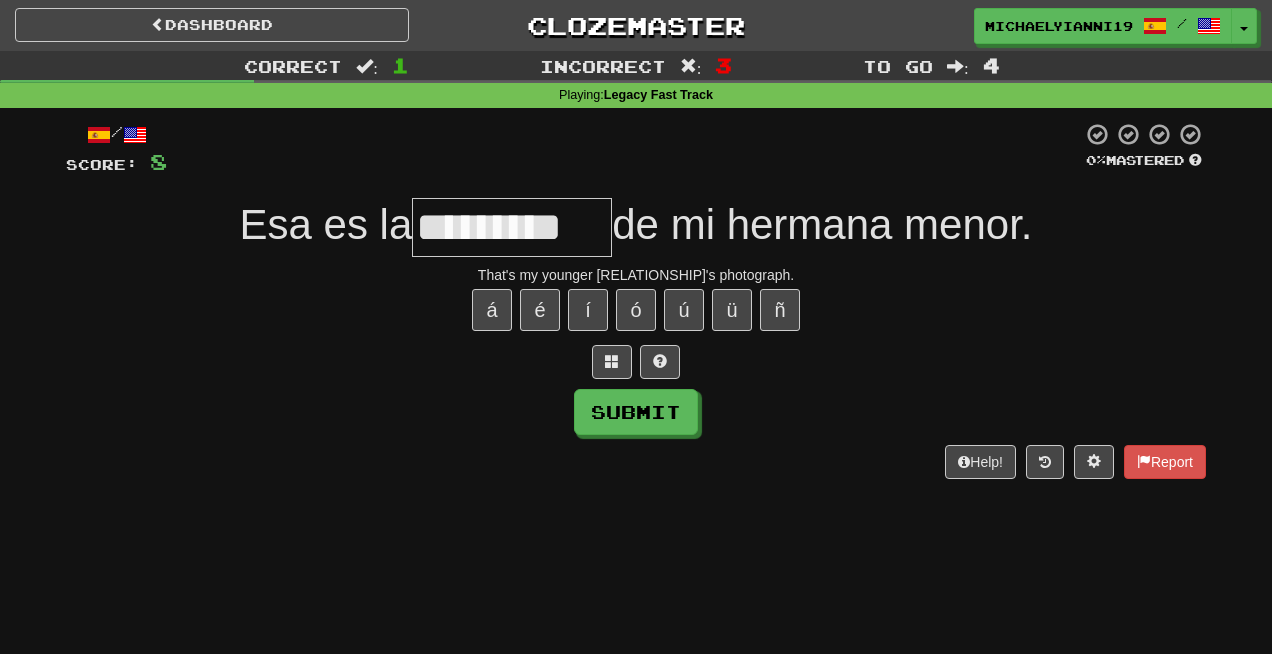 type on "**********" 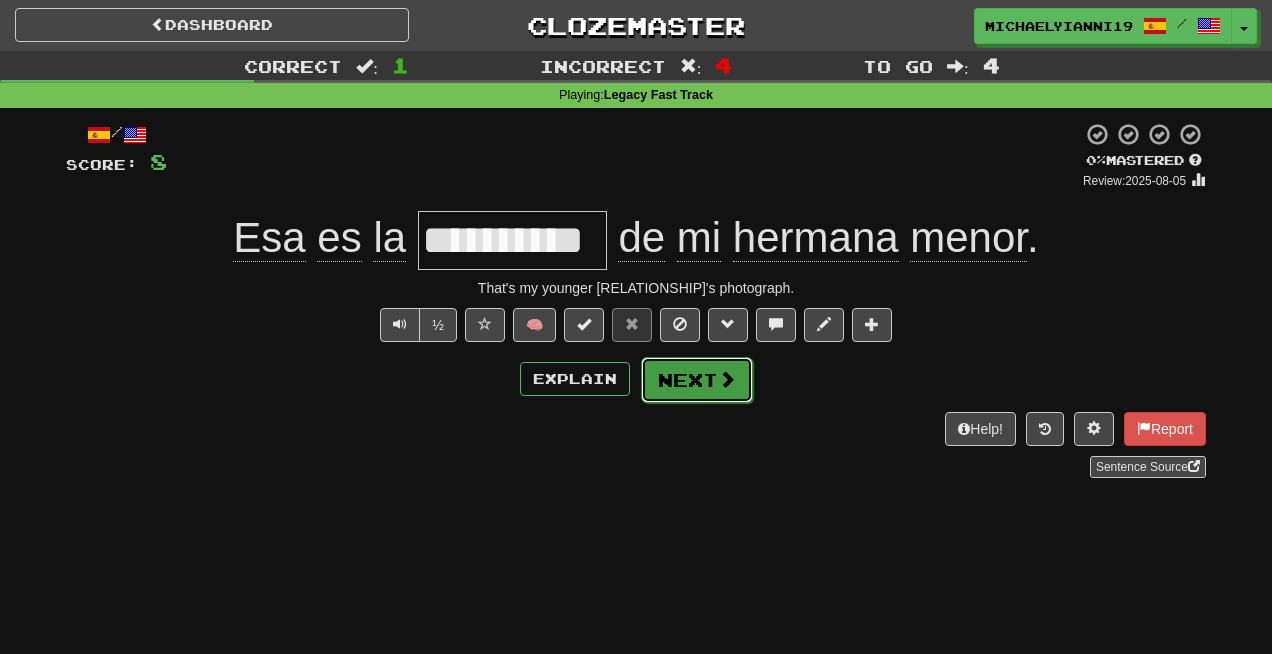 click on "Next" at bounding box center [697, 380] 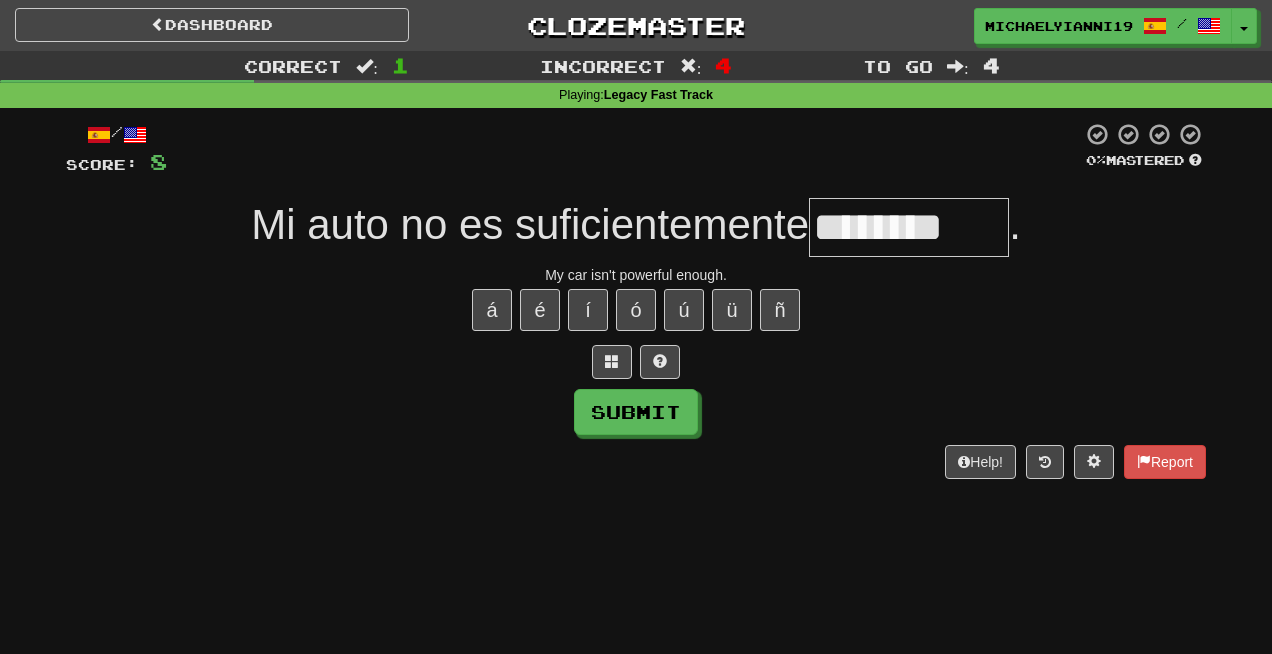 type on "********" 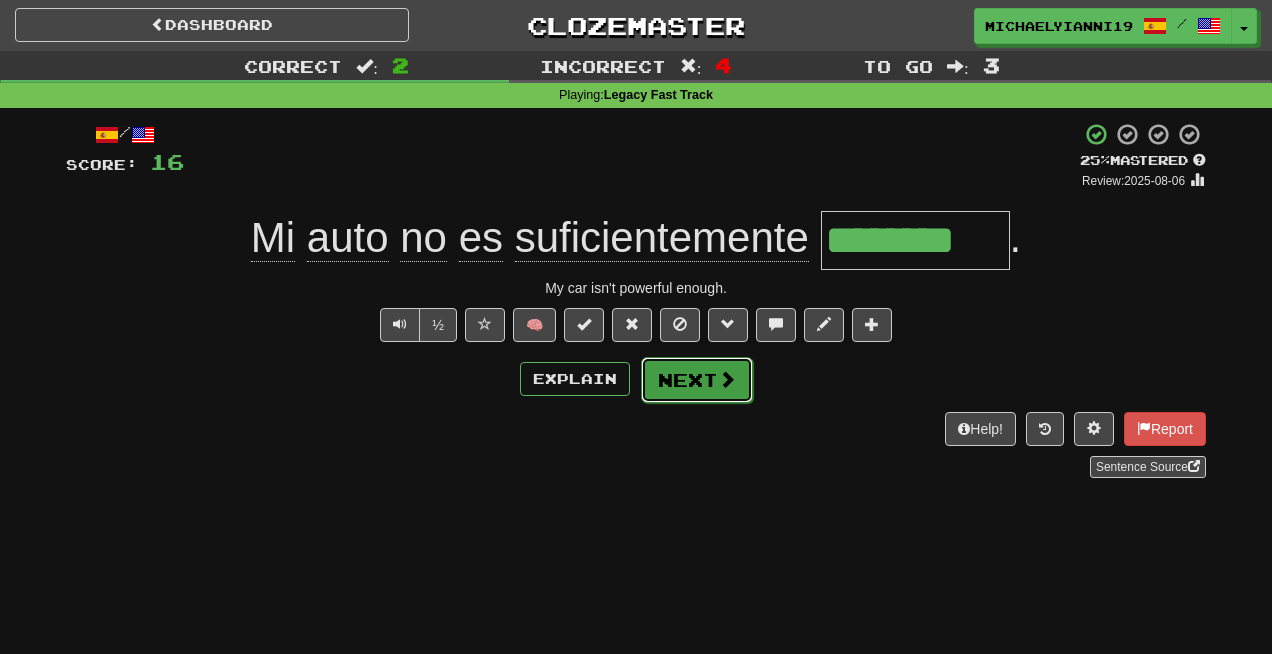click at bounding box center [727, 379] 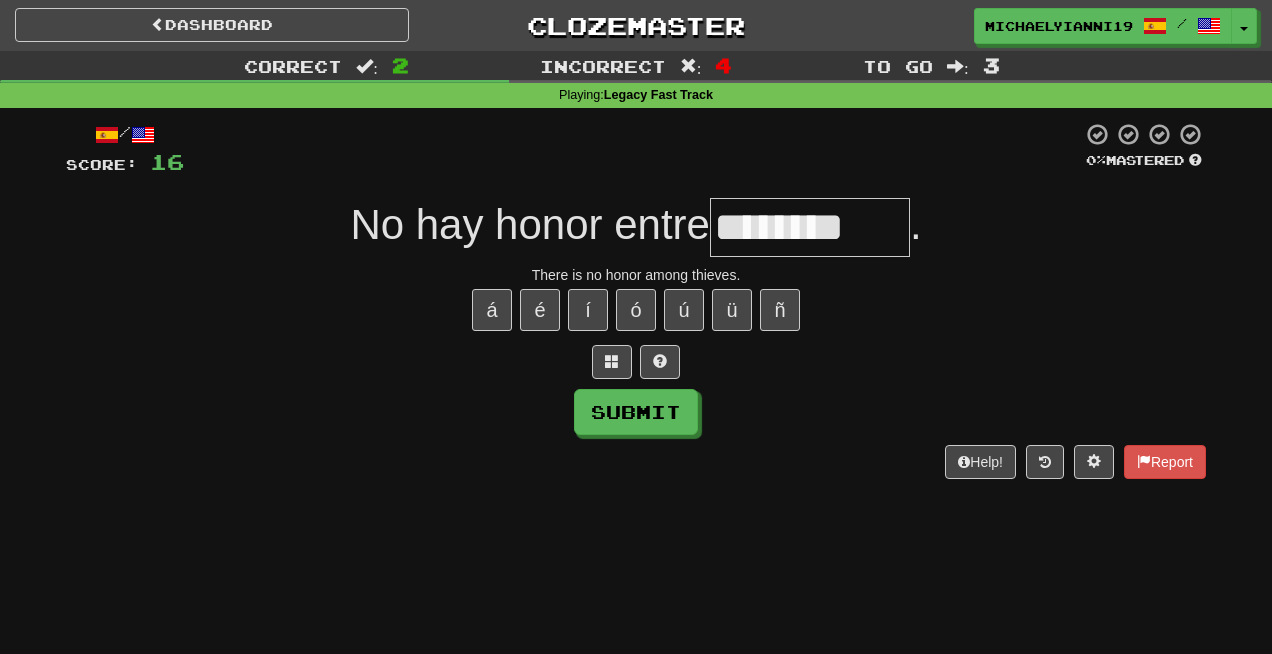 type on "********" 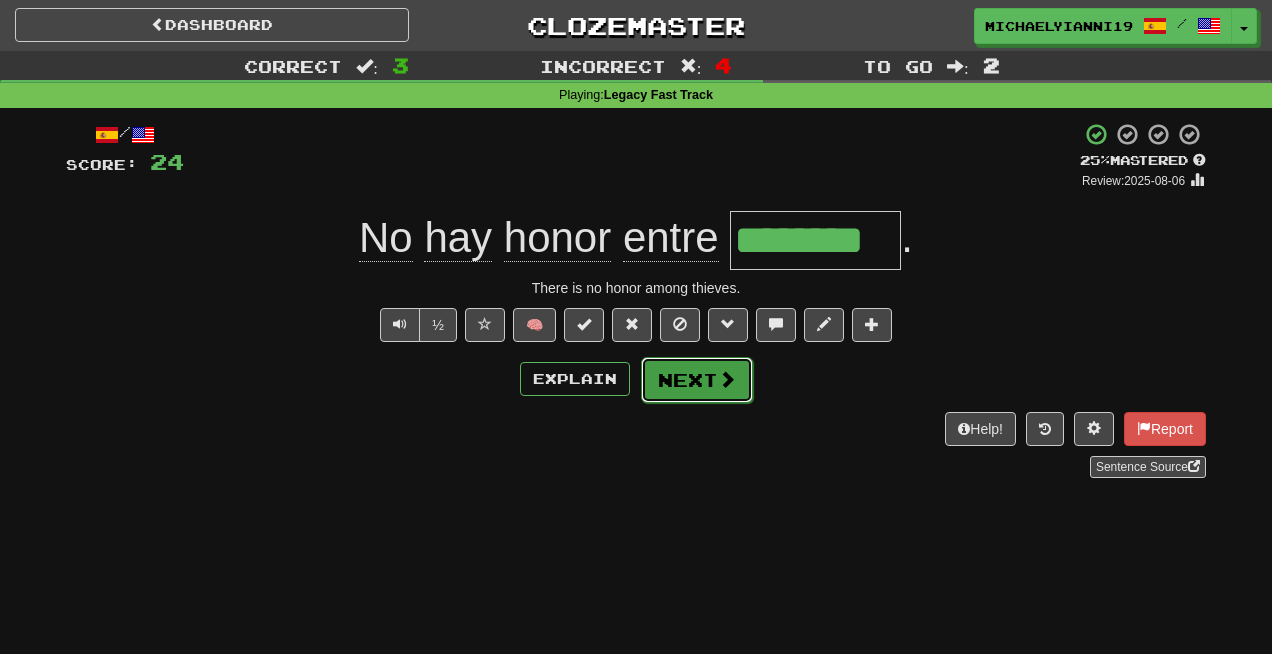 click on "Next" at bounding box center [697, 380] 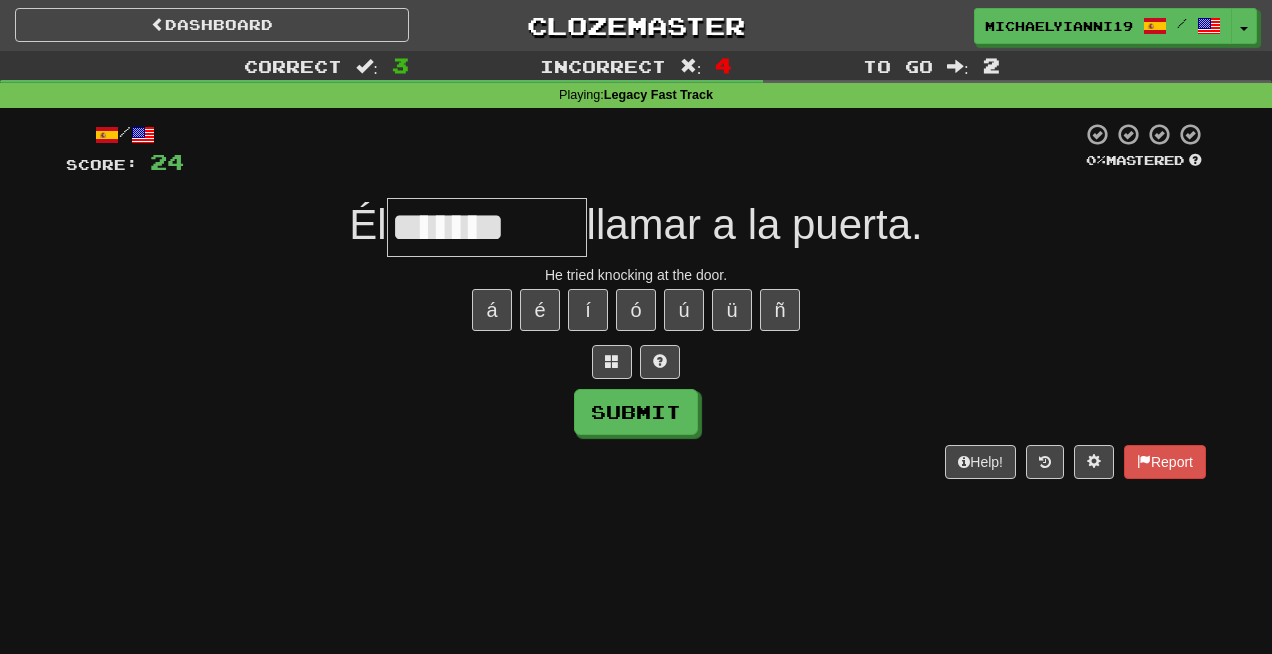 type on "*******" 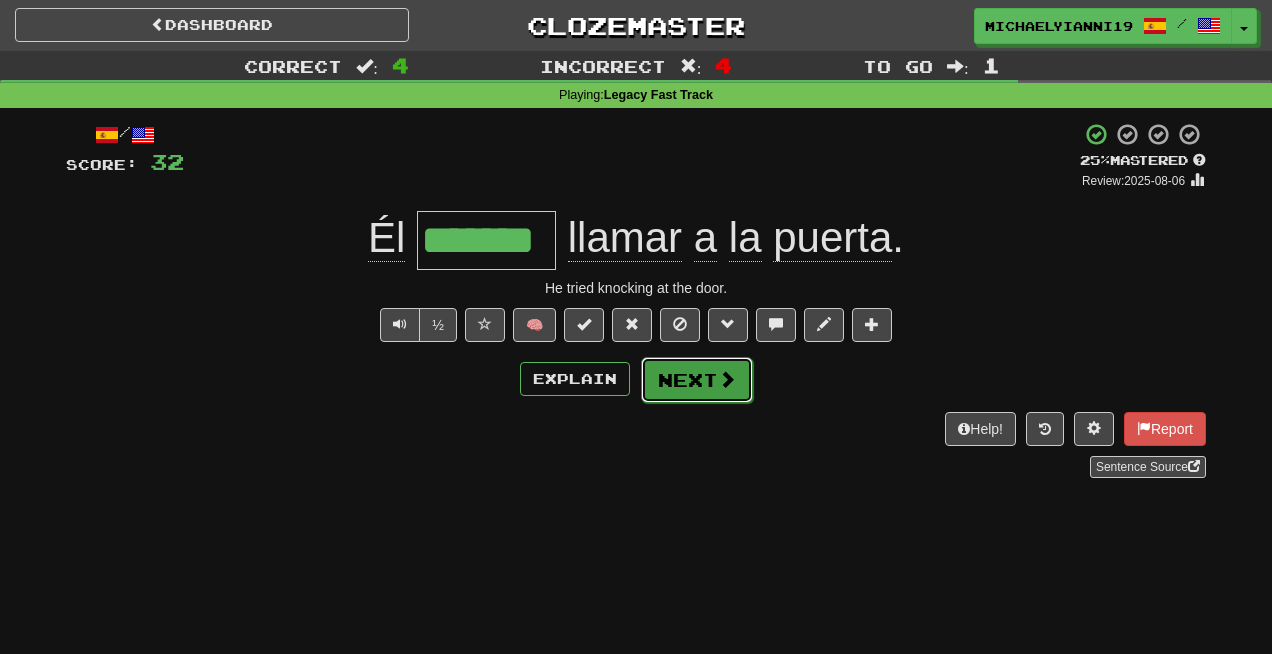 click on "Next" at bounding box center (697, 380) 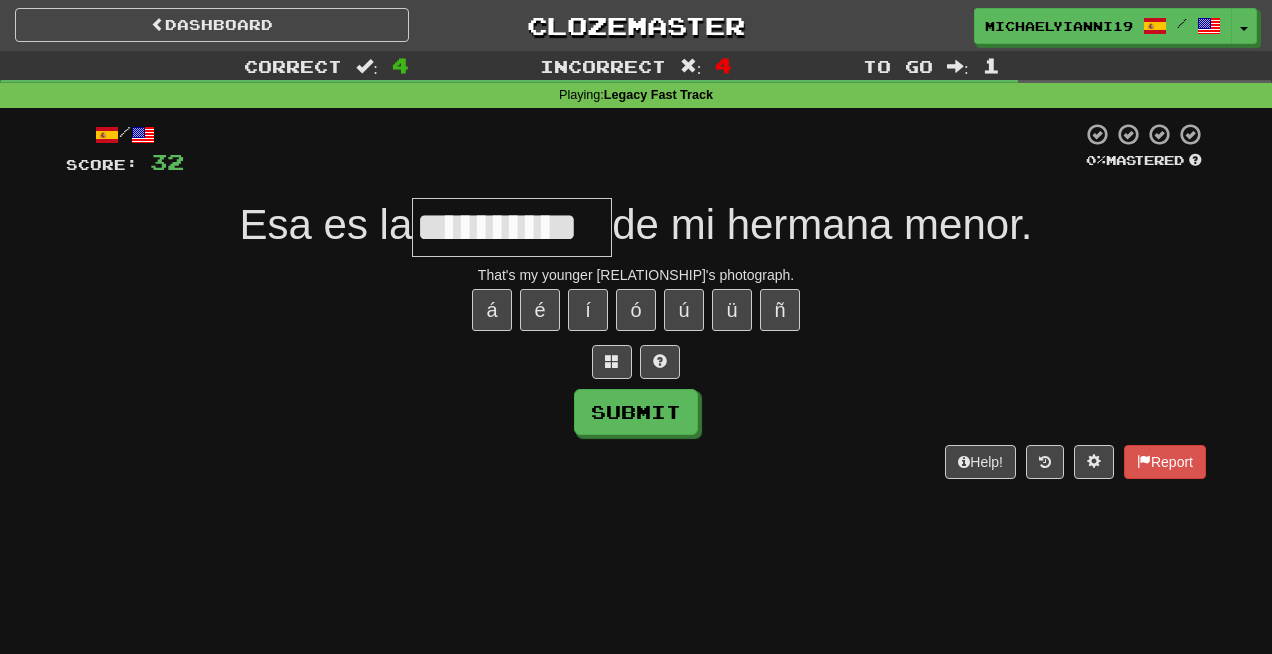 type on "**********" 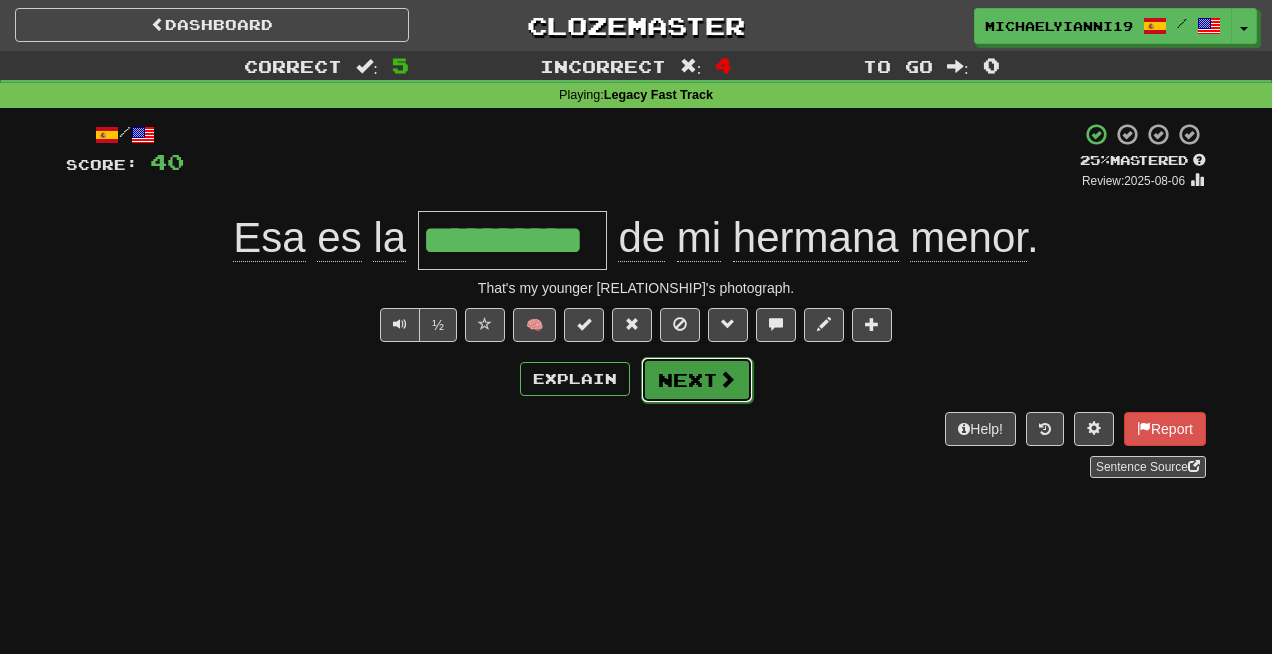 click at bounding box center [727, 379] 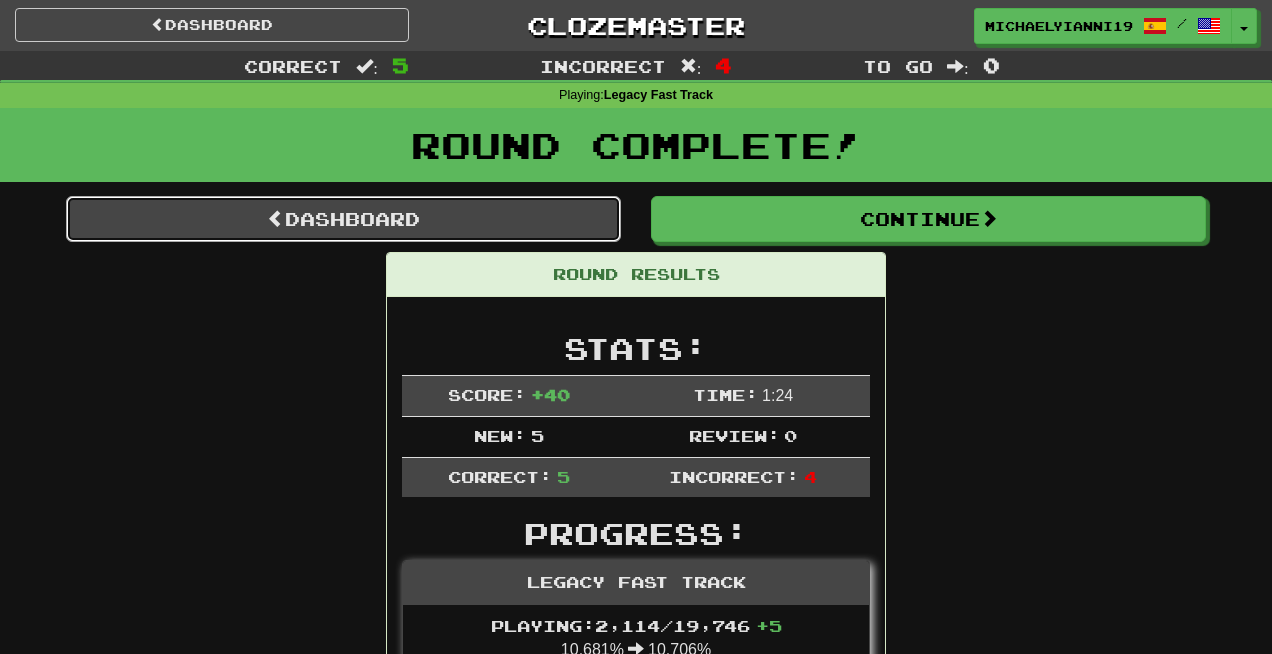 click on "Dashboard" at bounding box center (343, 219) 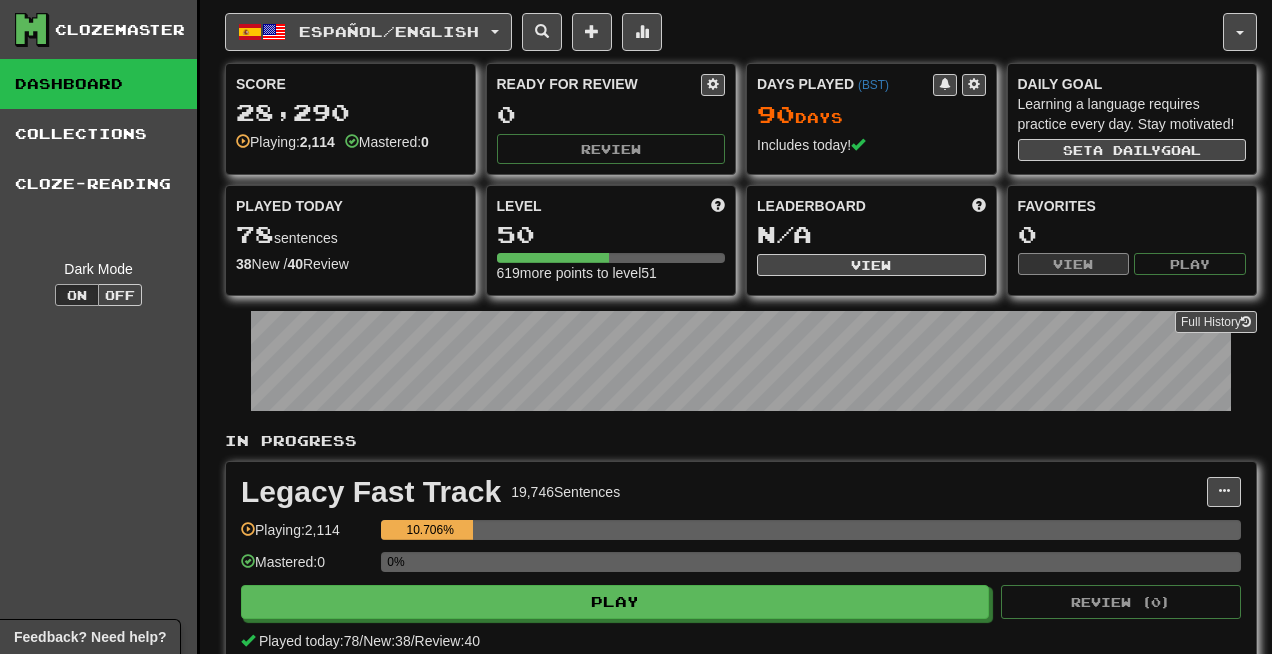 scroll, scrollTop: 0, scrollLeft: 0, axis: both 